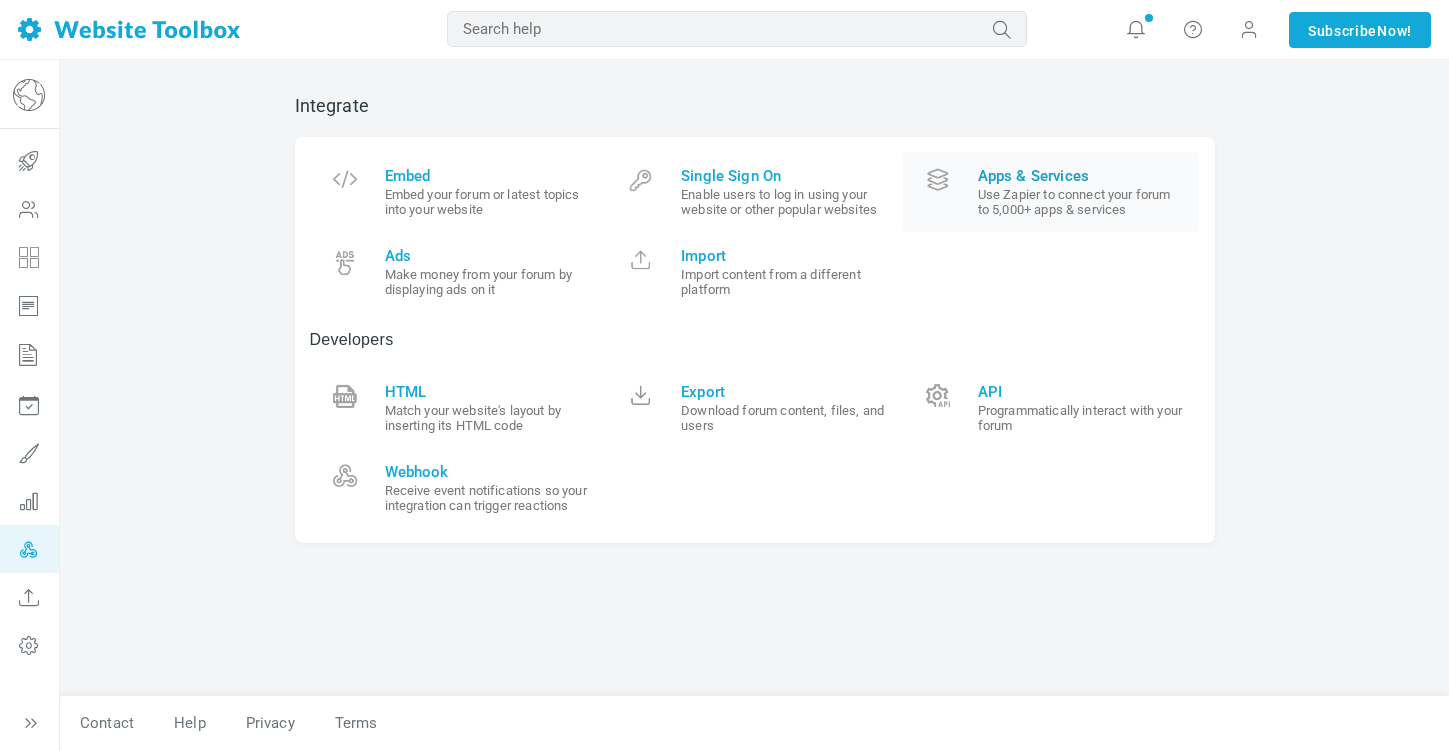 scroll, scrollTop: 0, scrollLeft: 0, axis: both 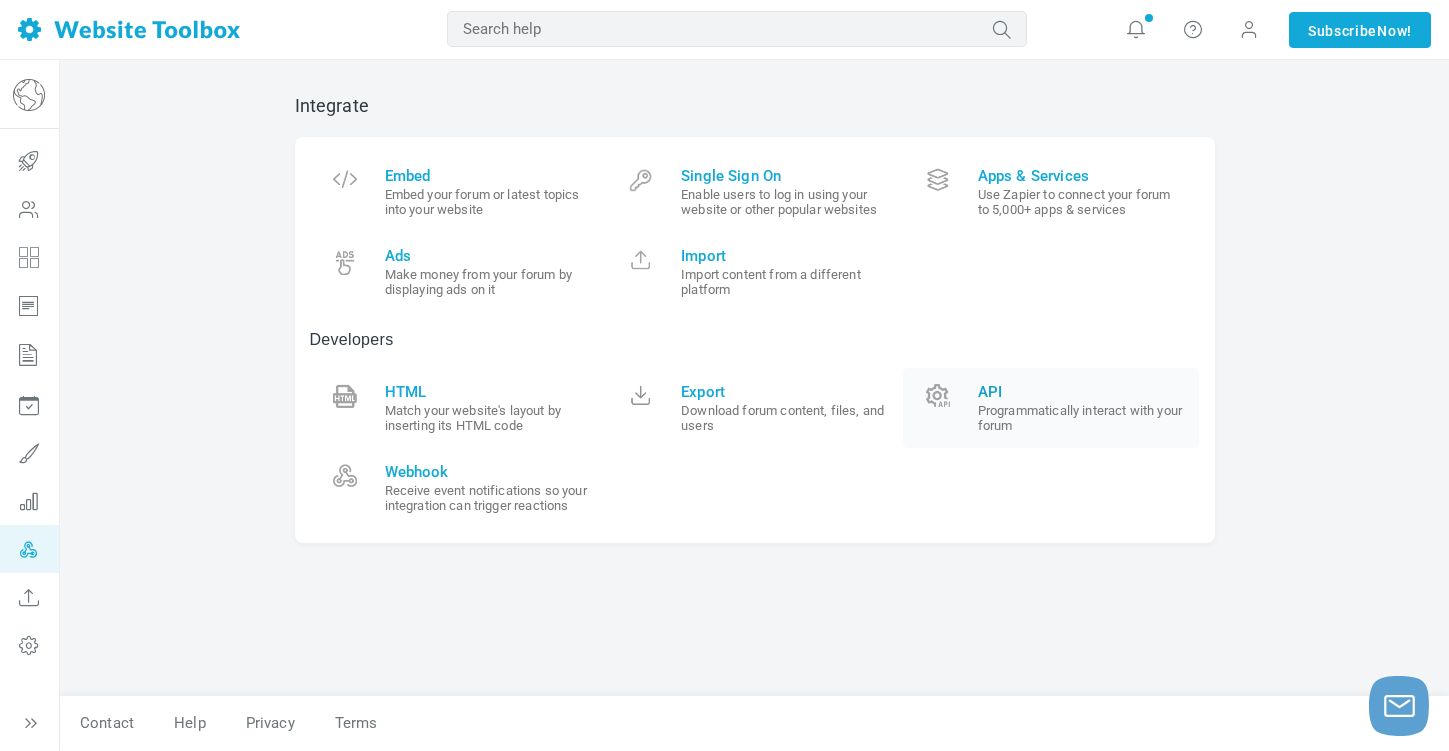 click on "API" at bounding box center [1081, 392] 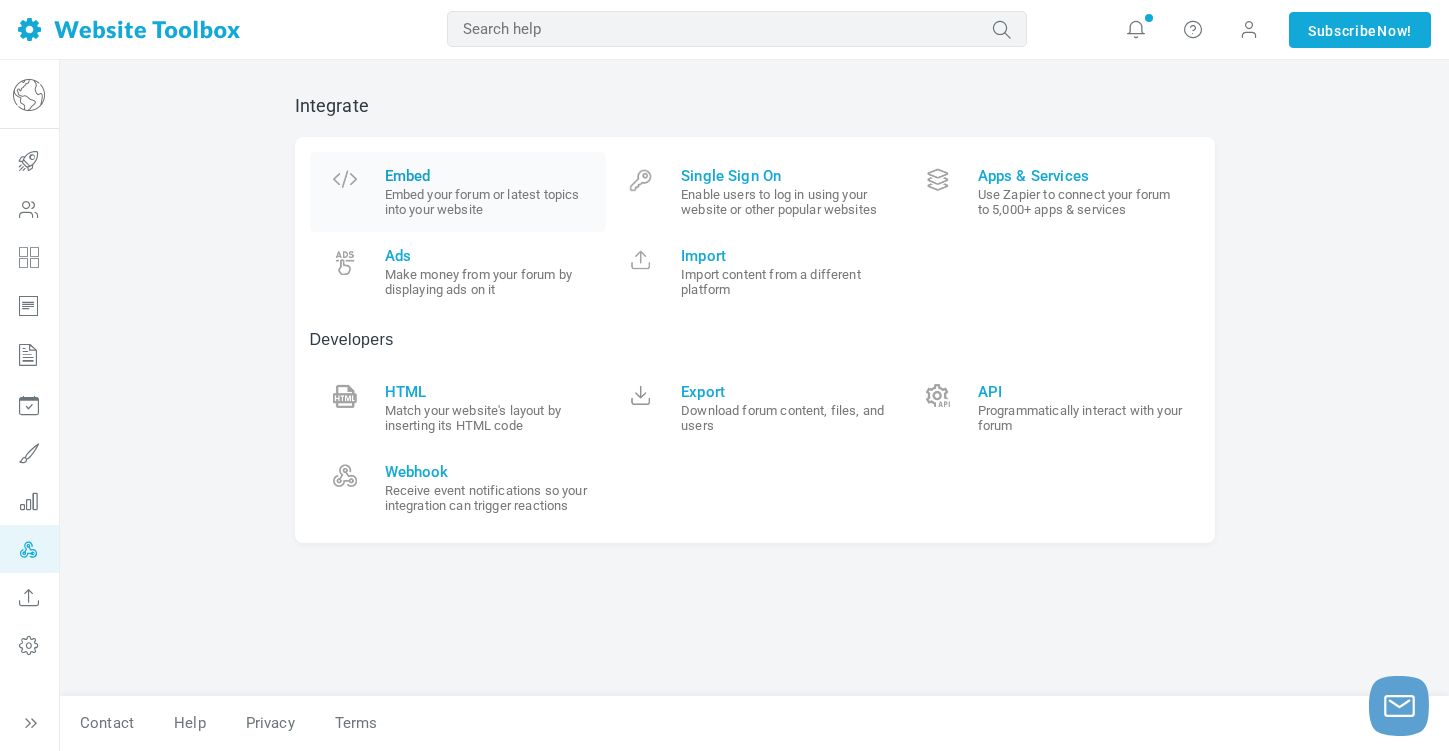 click on "Embed" at bounding box center [488, 176] 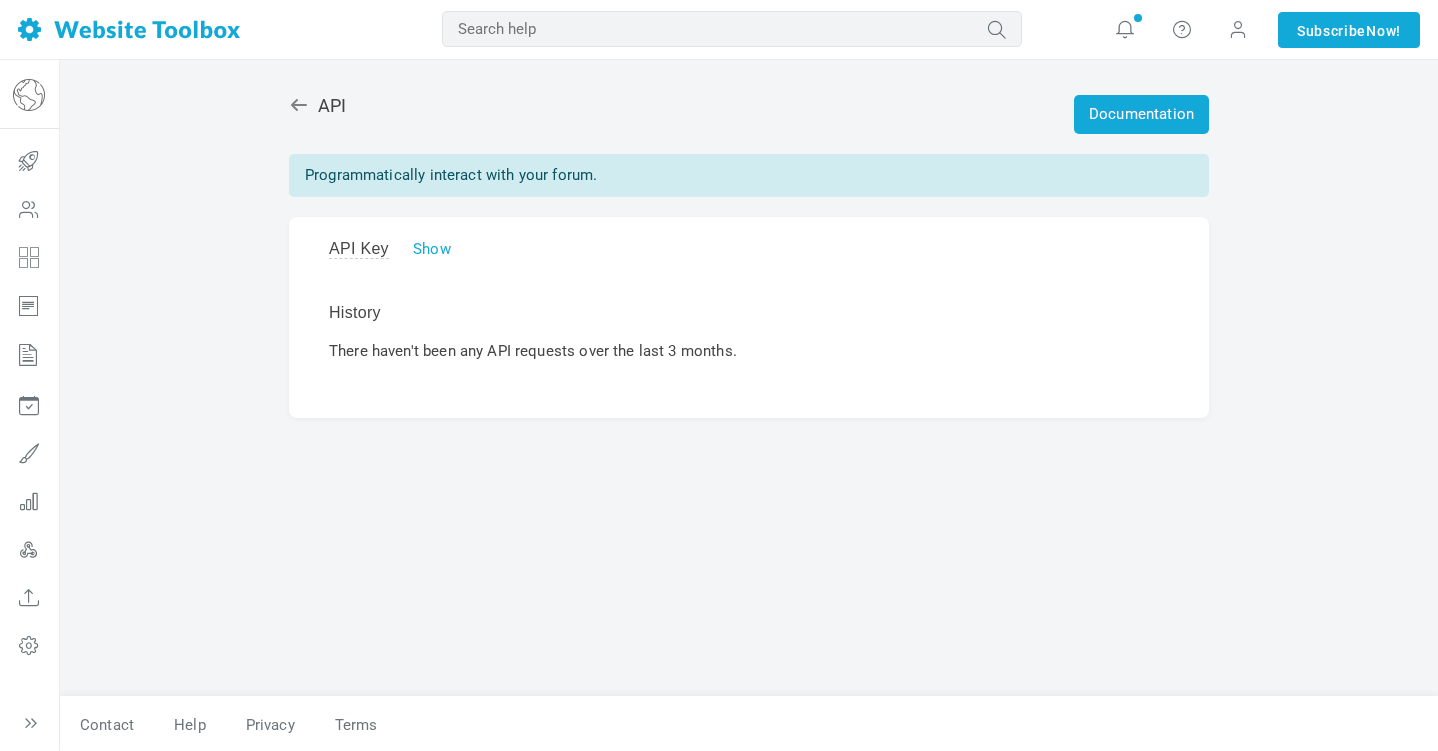 scroll, scrollTop: 0, scrollLeft: 0, axis: both 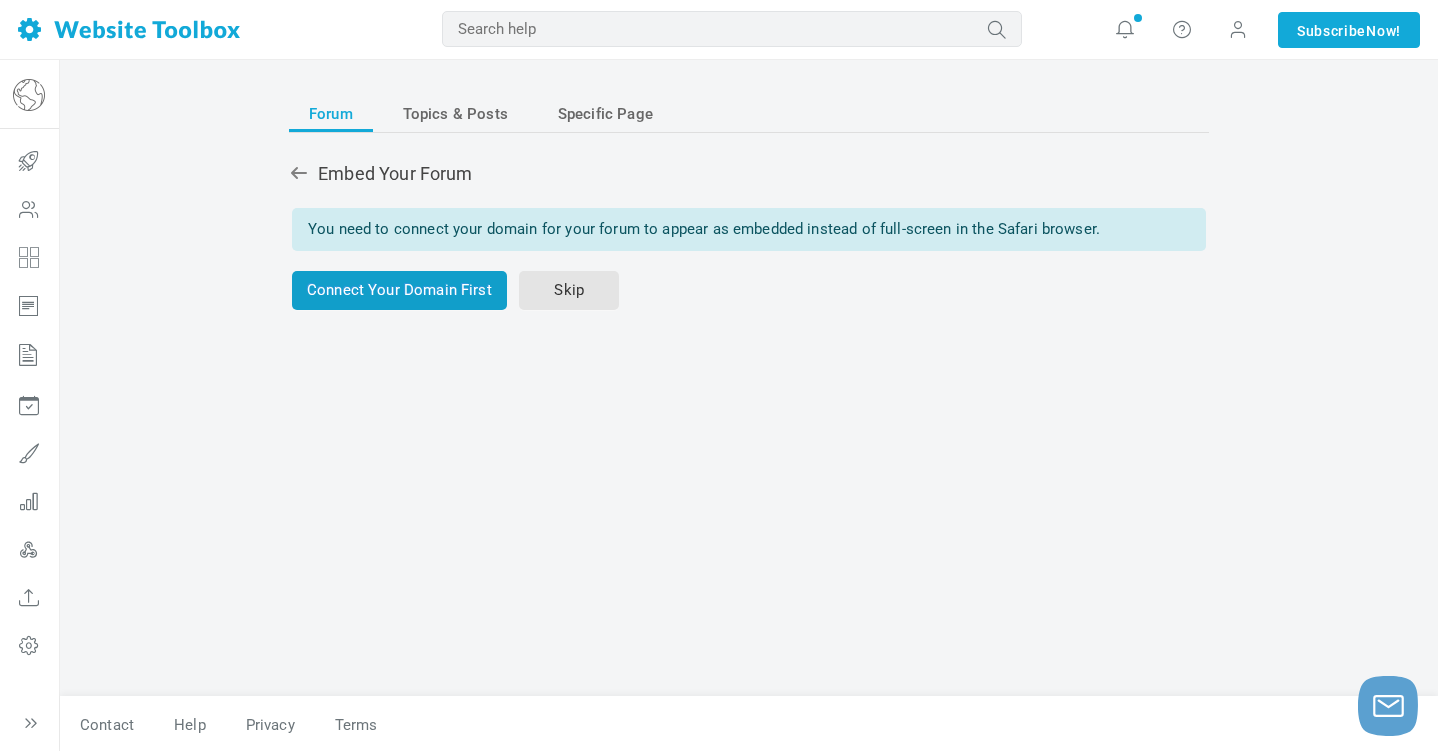 click on "Connect Your Domain First" at bounding box center [399, 290] 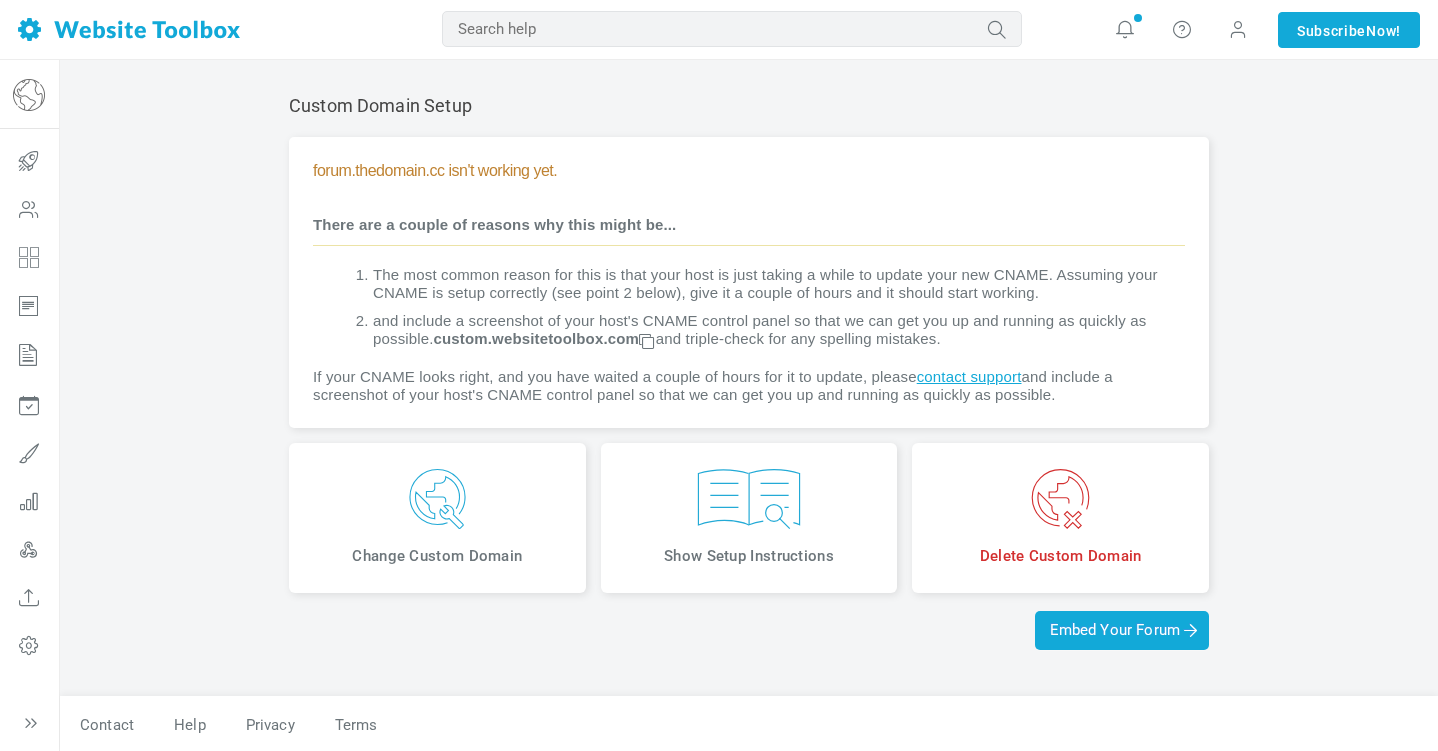 scroll, scrollTop: 0, scrollLeft: 0, axis: both 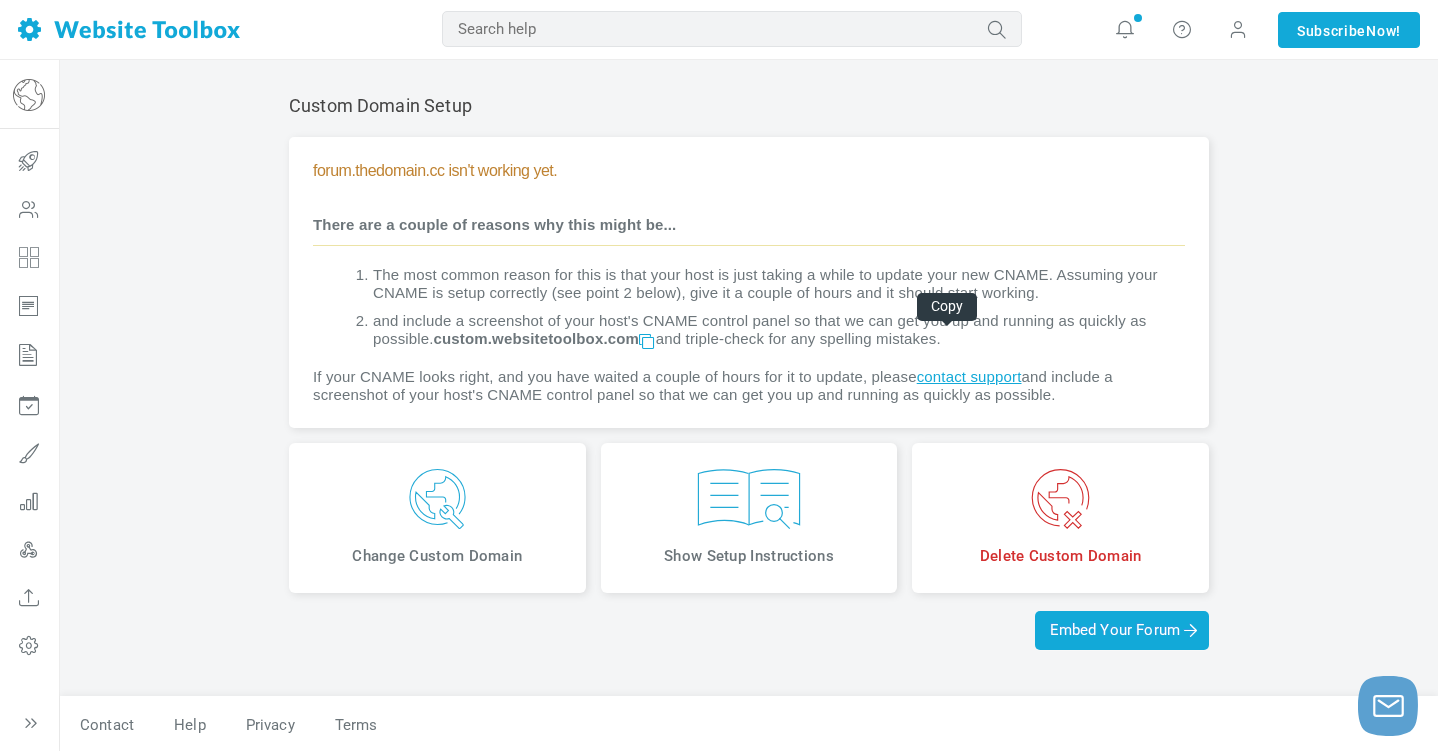 click at bounding box center (646, 340) 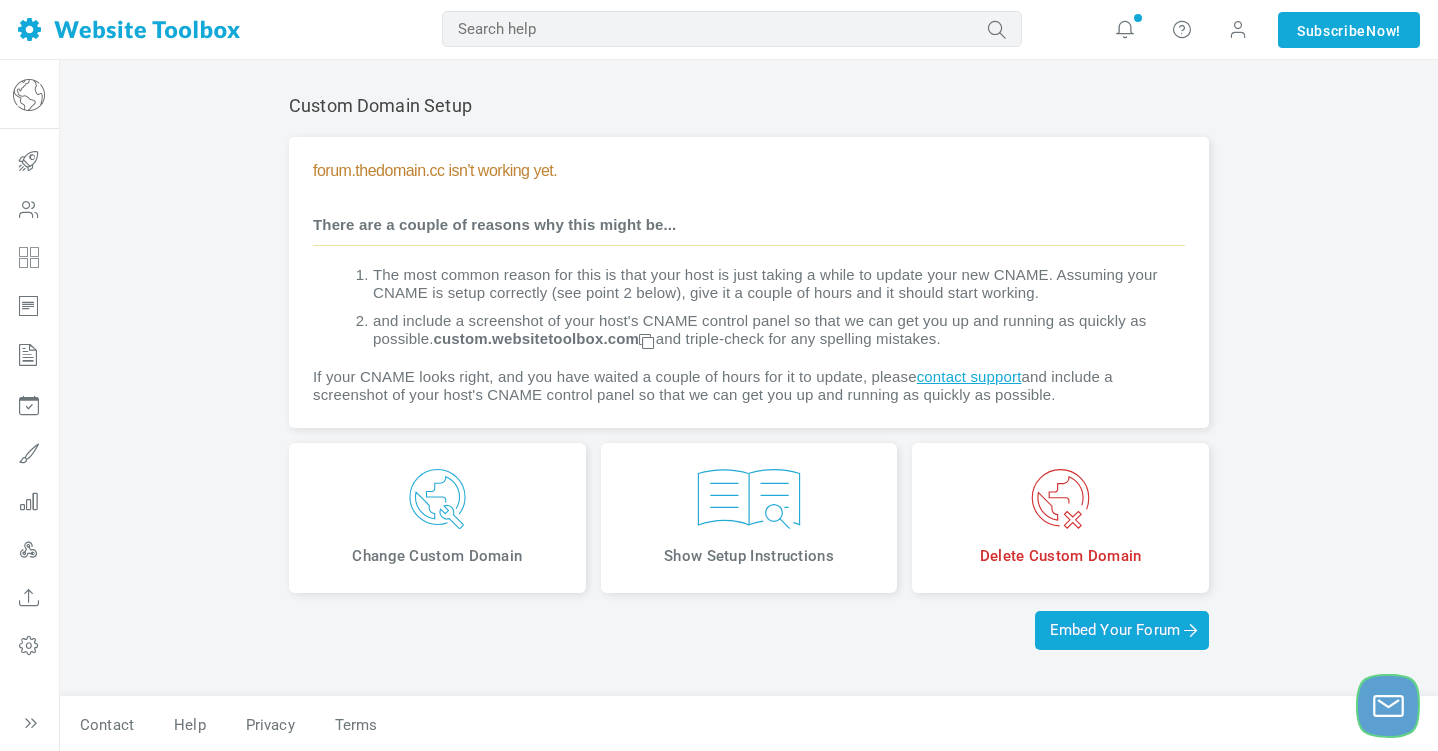 click at bounding box center [1388, 706] 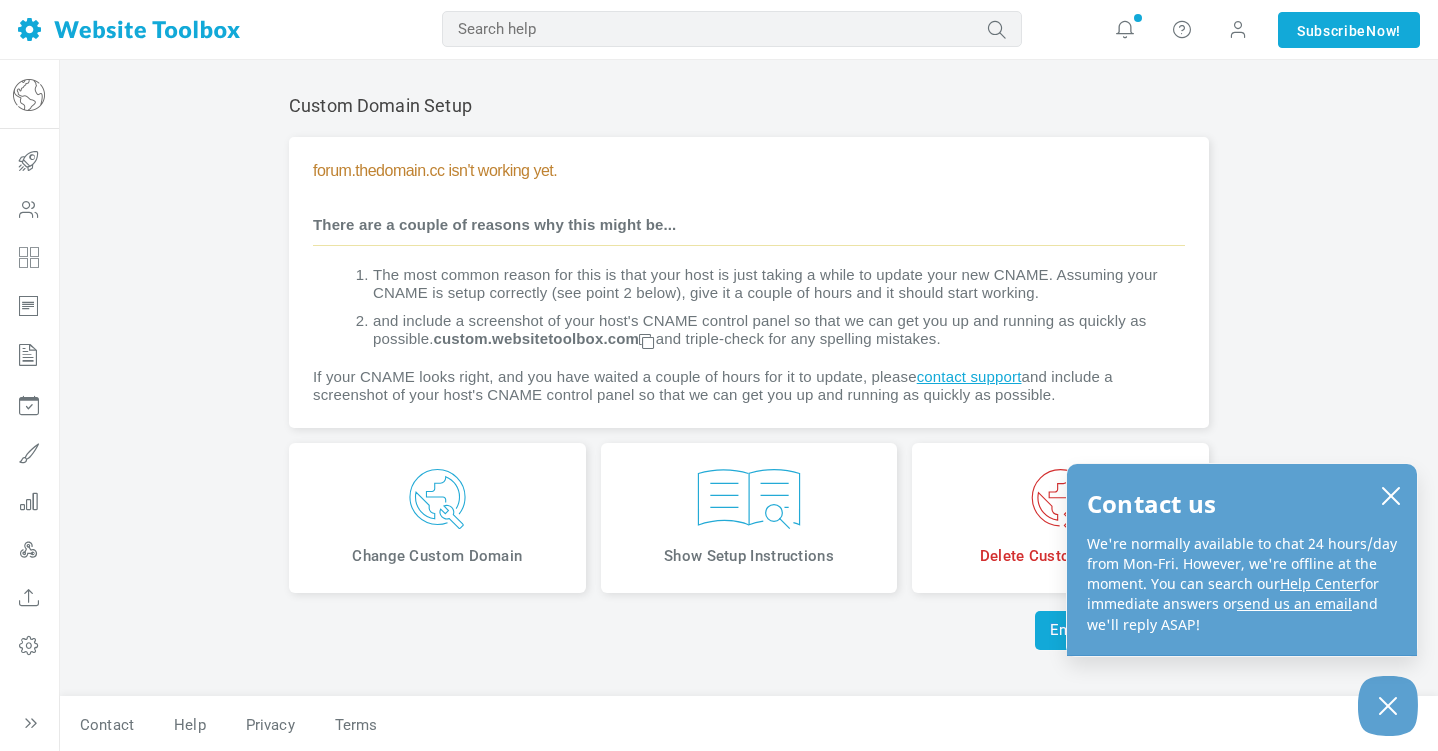 click on "send us an email" at bounding box center [1294, 603] 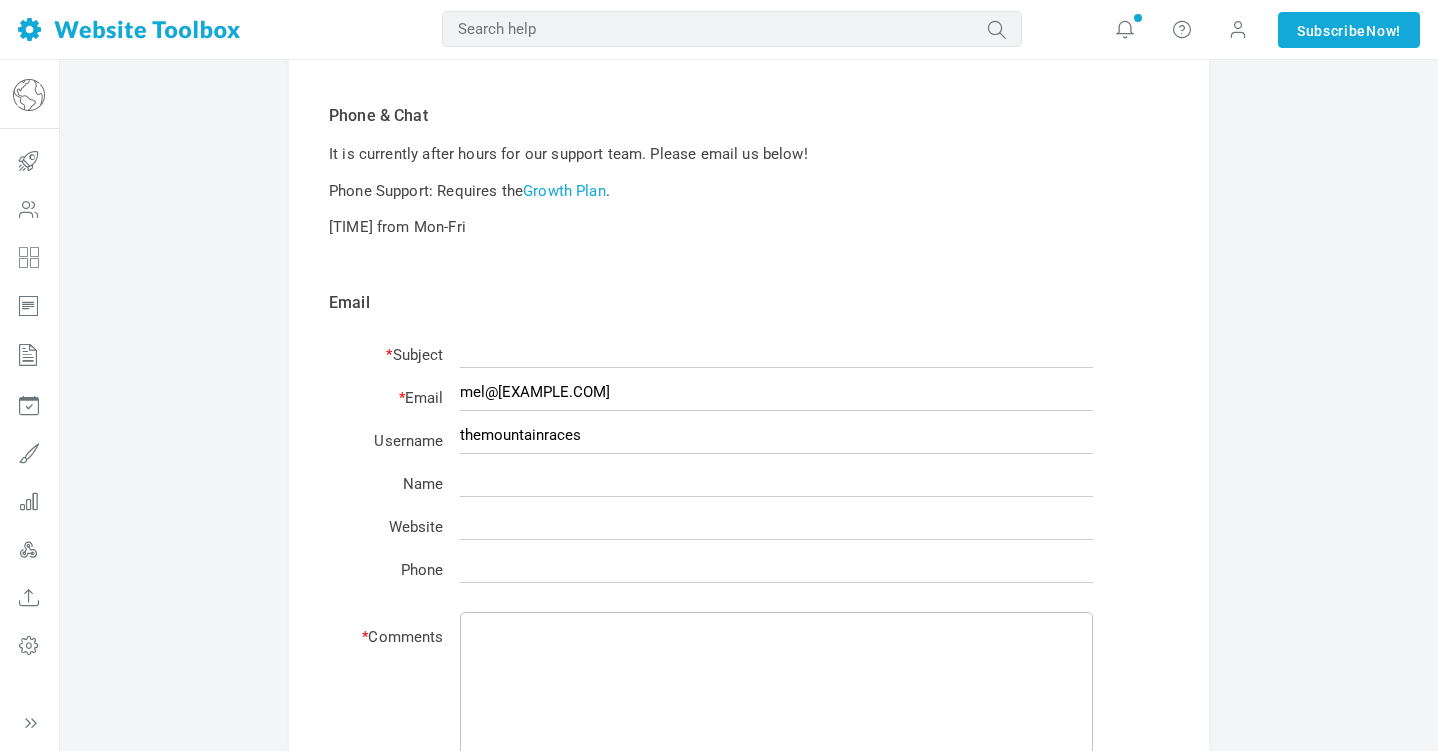 scroll, scrollTop: 161, scrollLeft: 0, axis: vertical 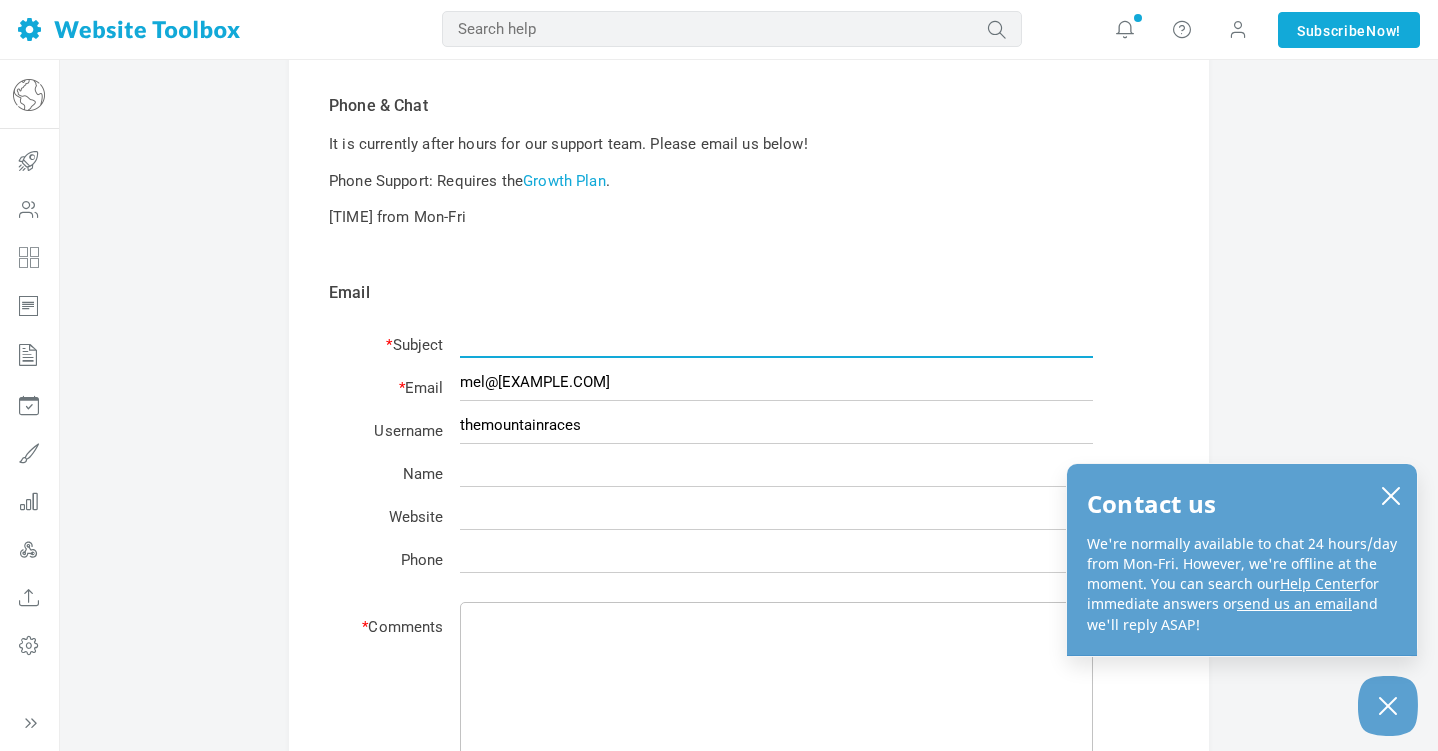 click at bounding box center [776, 339] 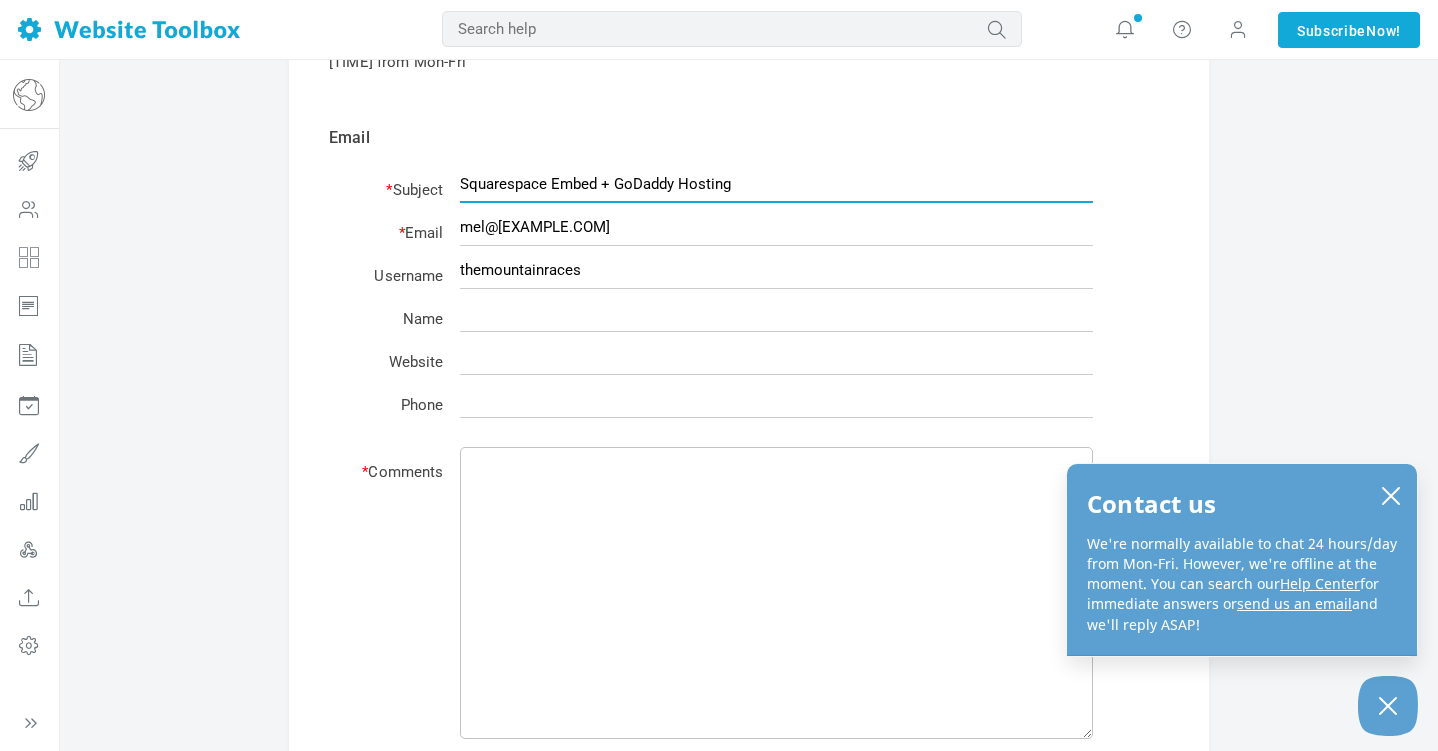 scroll, scrollTop: 350, scrollLeft: 0, axis: vertical 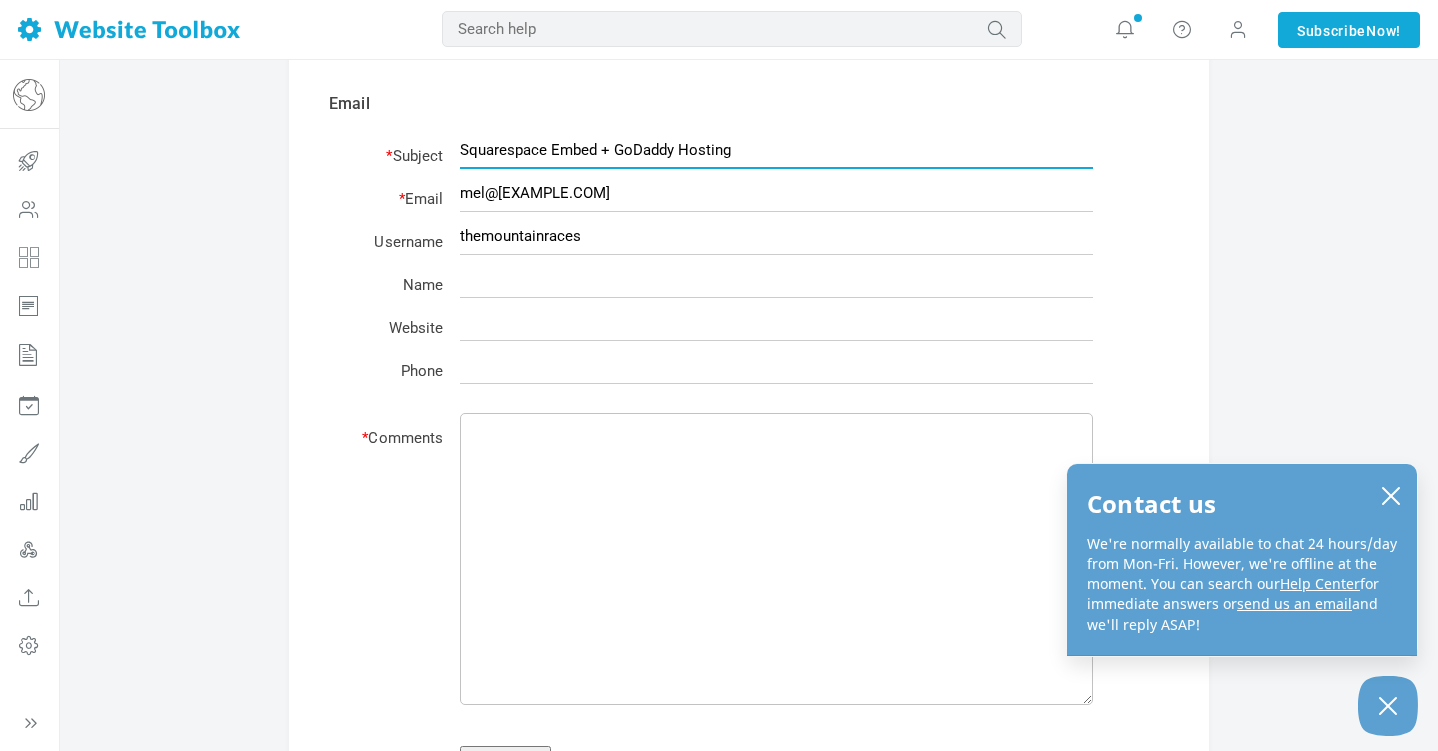 type on "Squarespace Embed + GoDaddy Hosting" 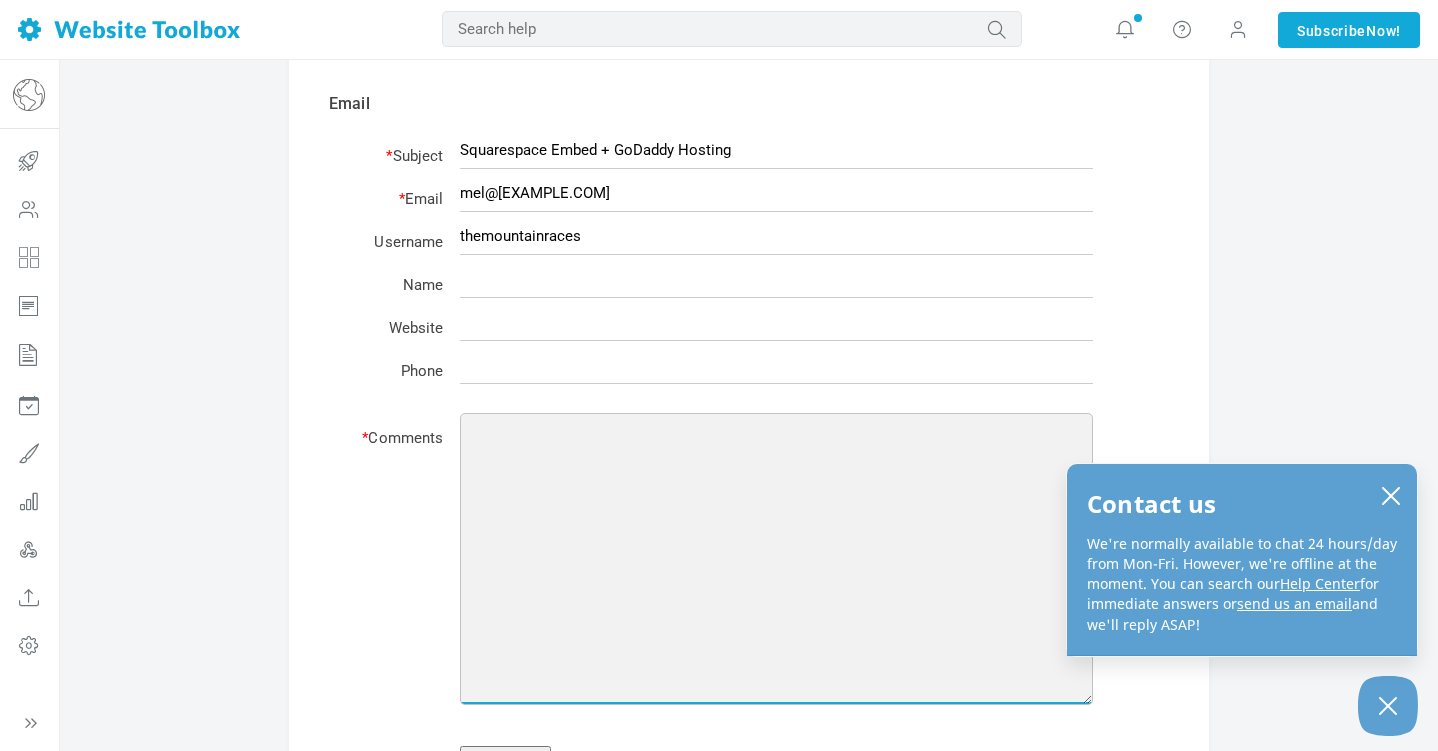 click at bounding box center [776, 559] 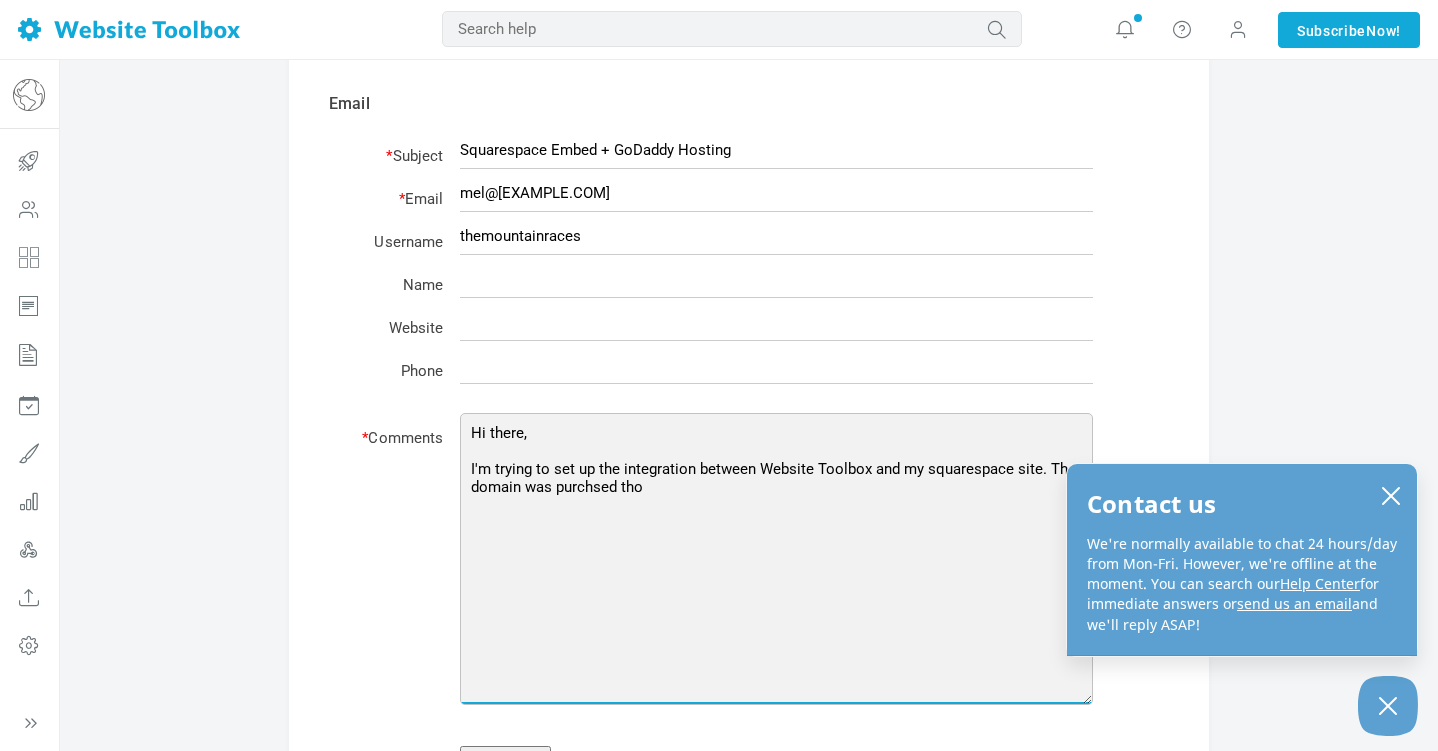 type on "Hi there,
I'm trying to set up the integration between Website Toolbox and my squarespace site. The domain was purchsed tho" 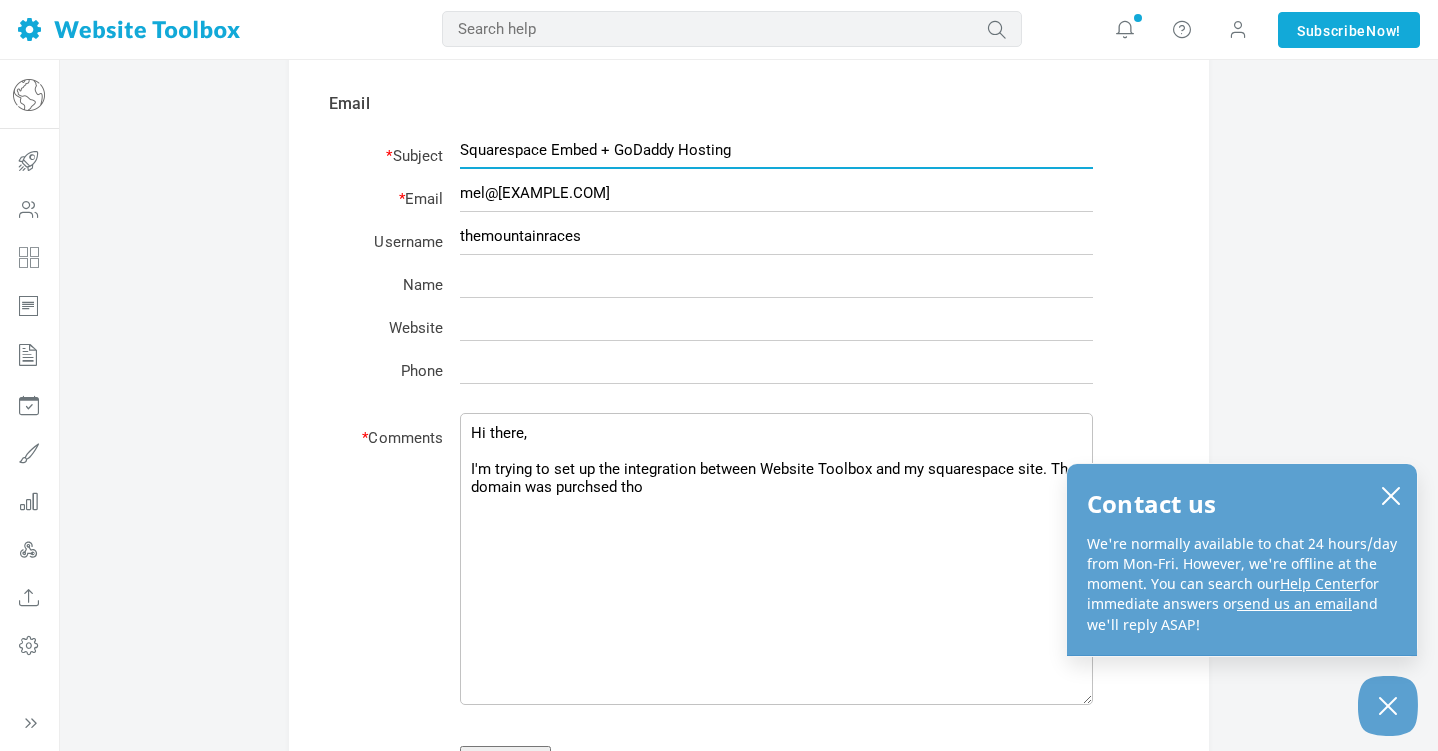 drag, startPoint x: 771, startPoint y: 157, endPoint x: 696, endPoint y: 148, distance: 75.53807 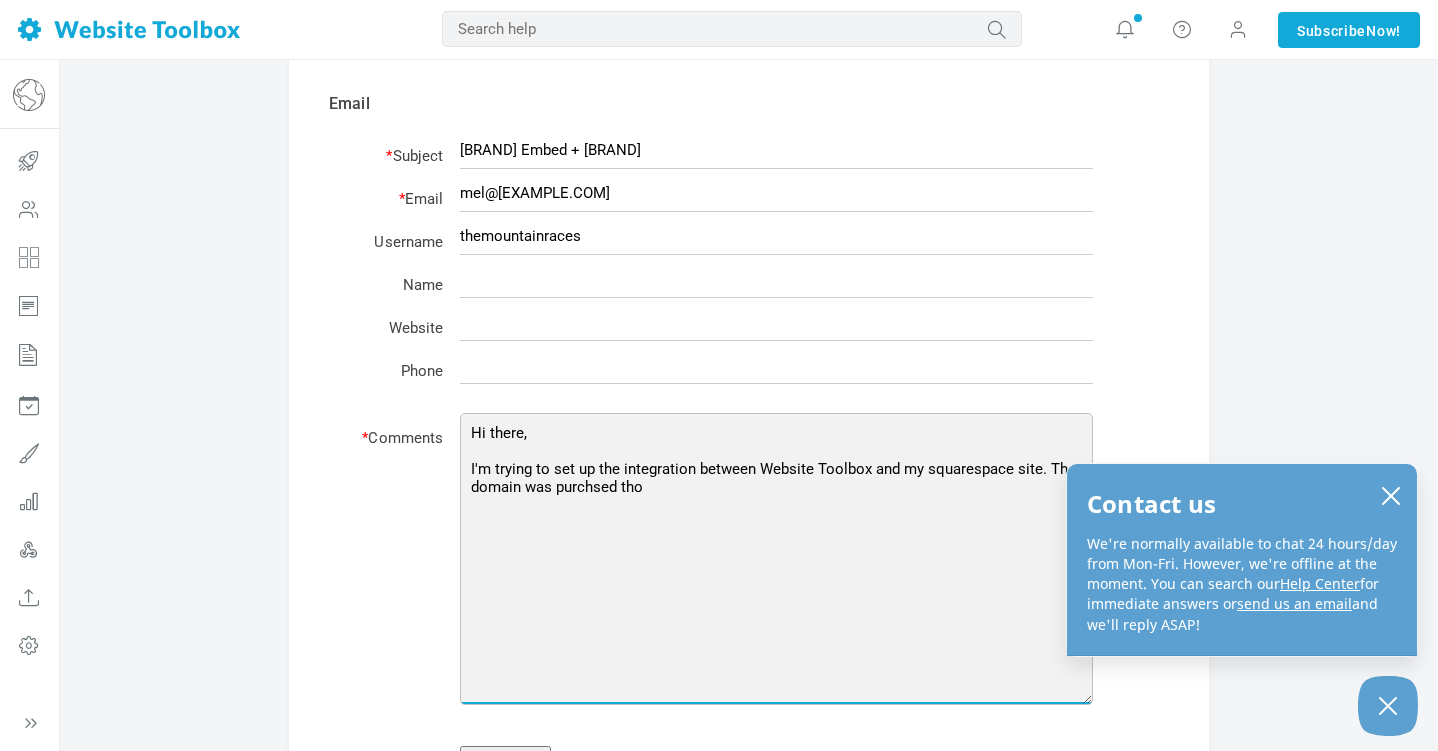 click on "Hi there,
I'm trying to set up the integration between Website Toolbox and my squarespace site. The domain was purchsed tho" at bounding box center [776, 559] 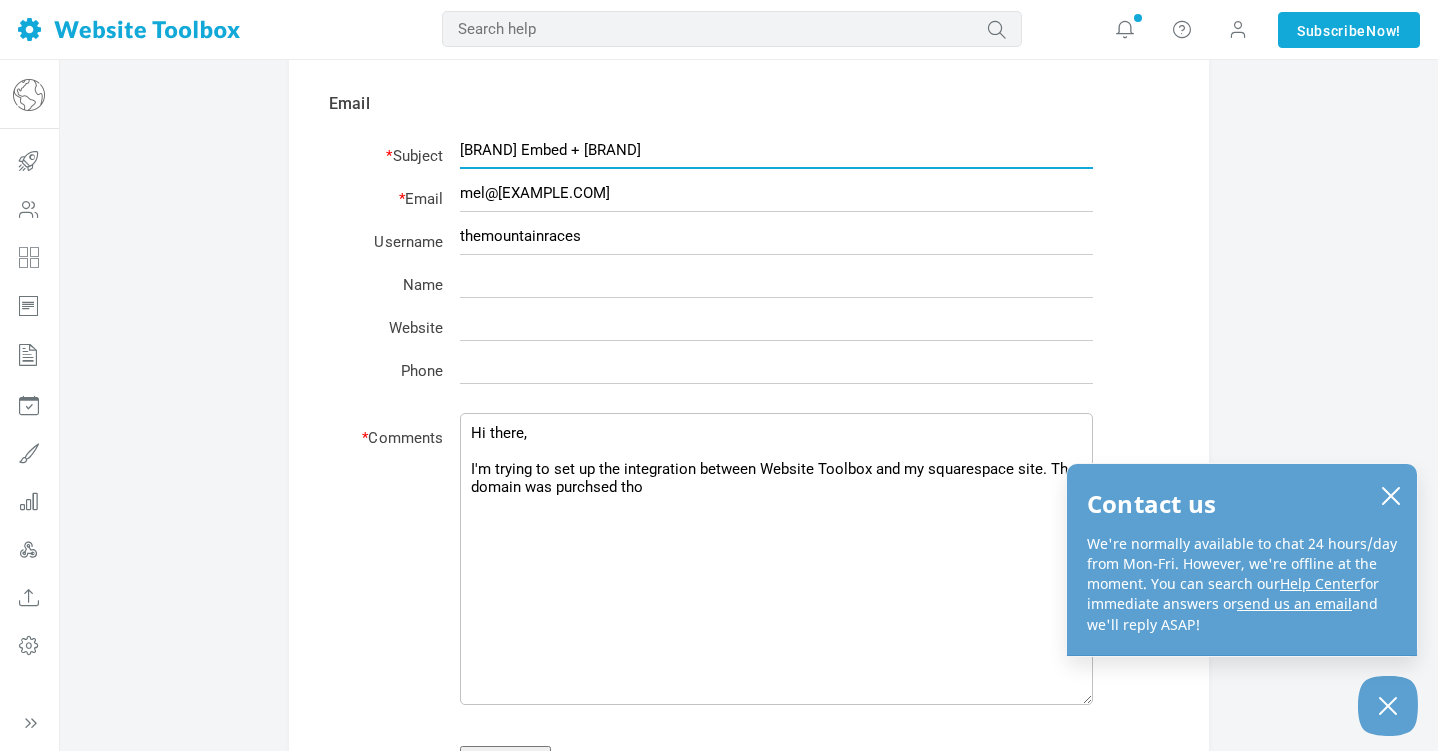 click on "[BRAND] Embed + [BRAND]" at bounding box center [776, 150] 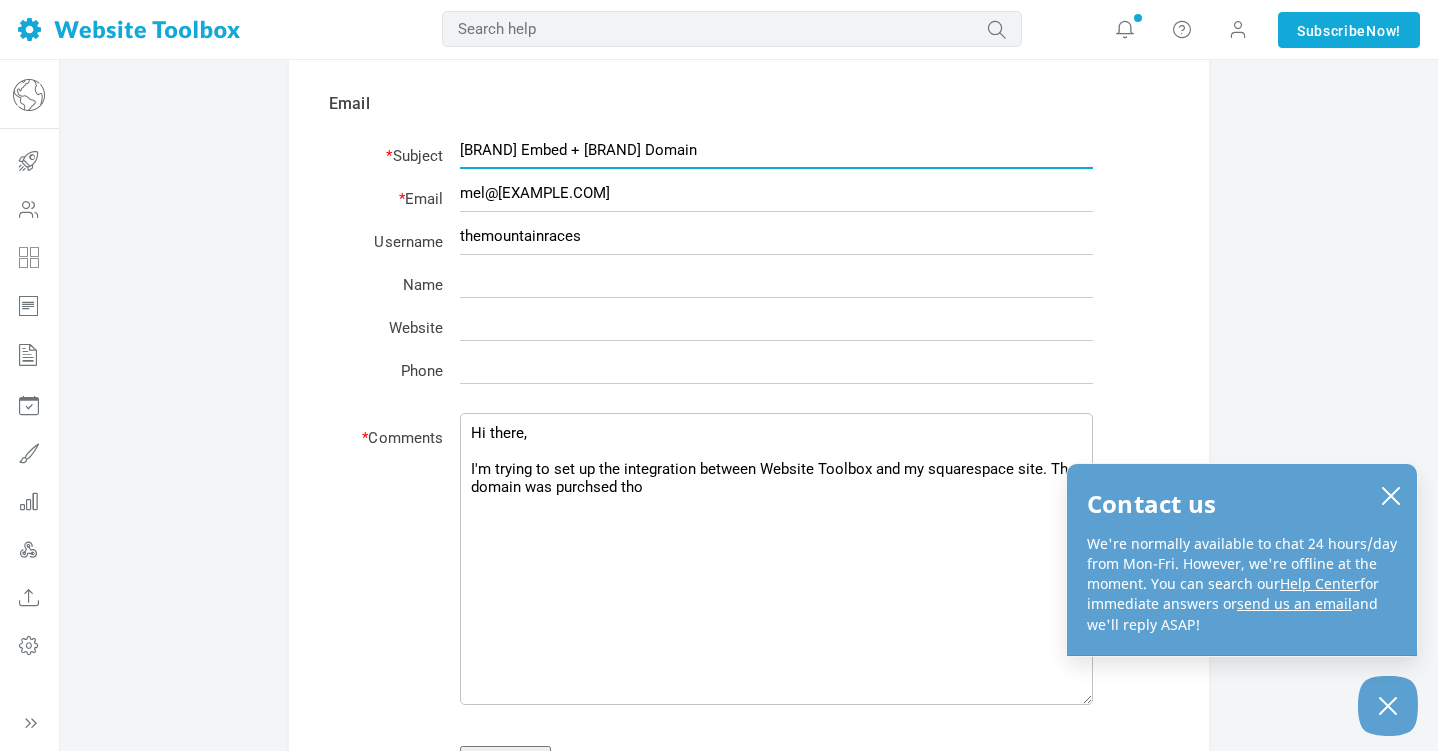 type on "[BRAND] Embed + [BRAND] Domain" 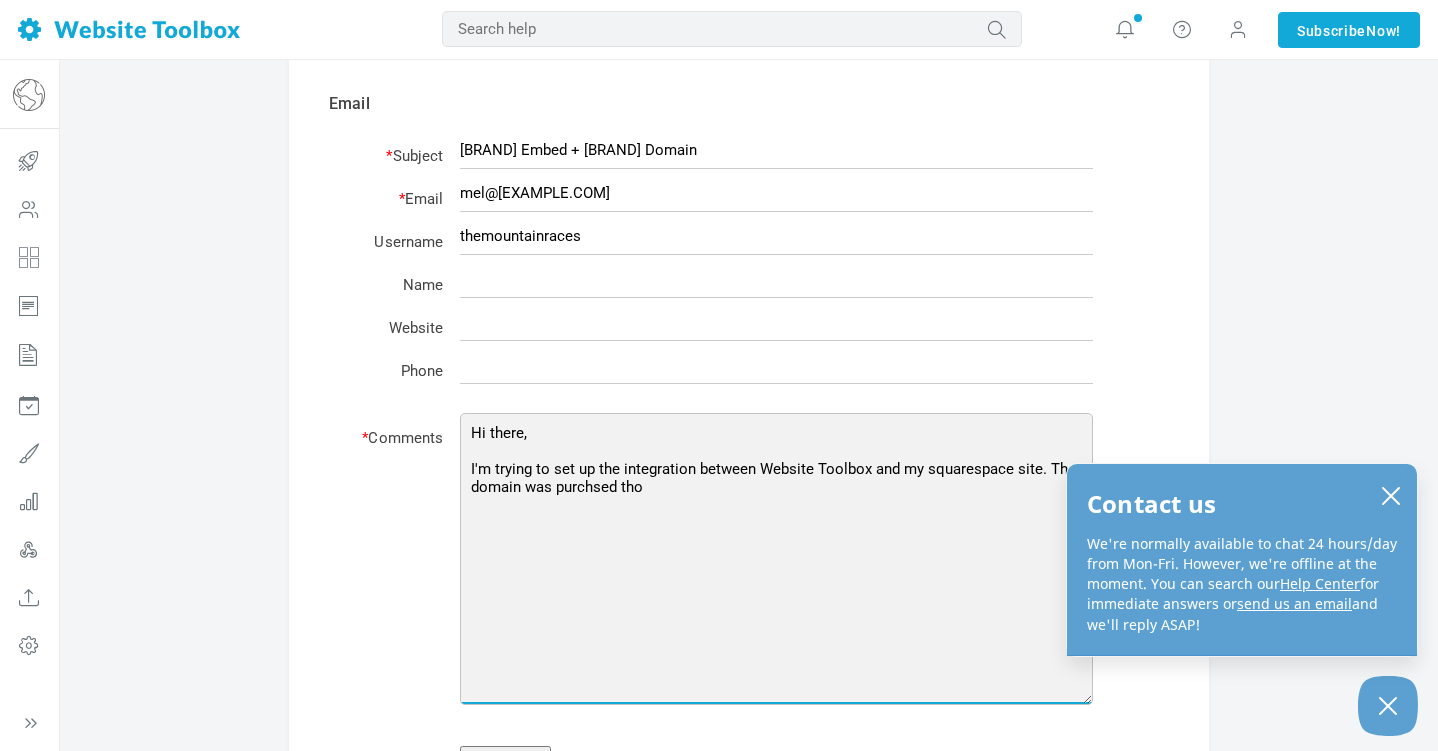 click on "Hi there,
I'm trying to set up the integration between Website Toolbox and my squarespace site. The domain was purchsed tho" at bounding box center (776, 559) 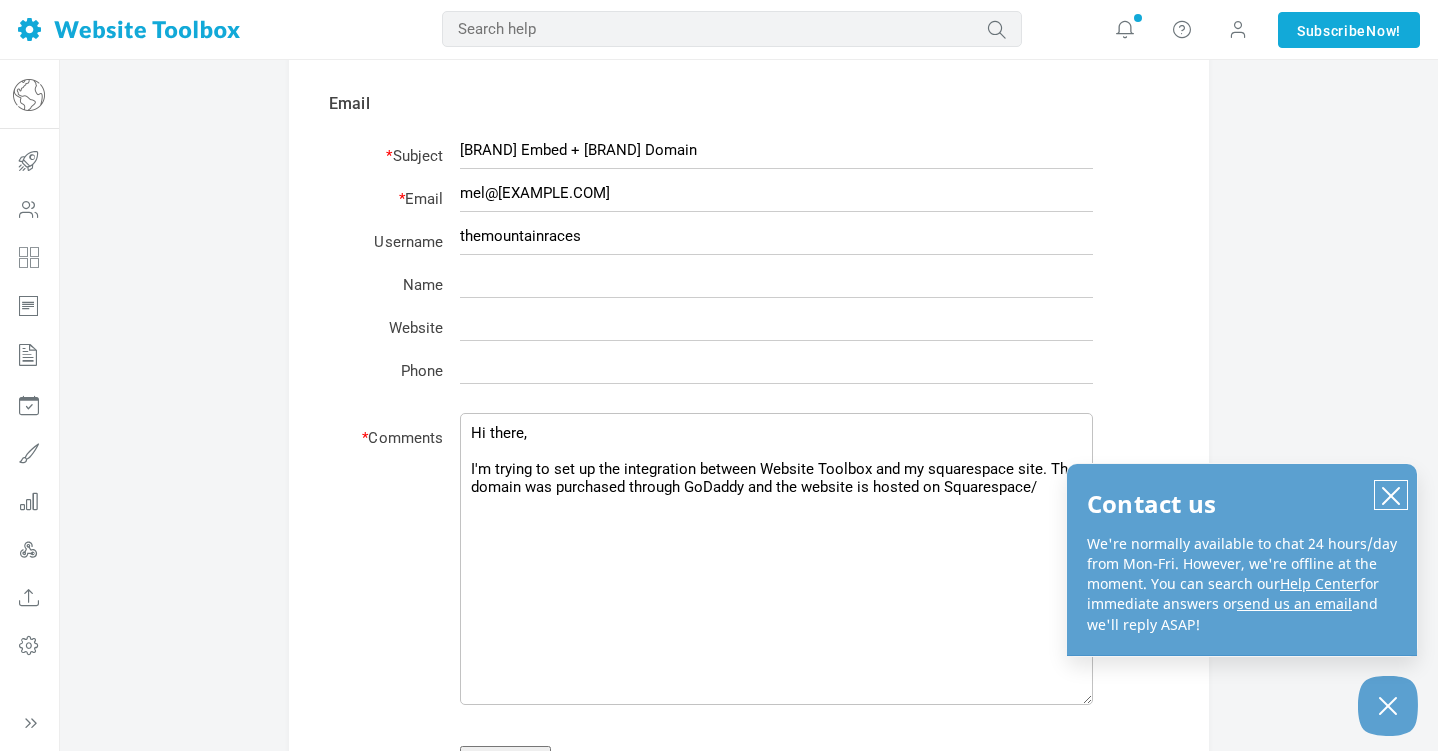 click at bounding box center (1391, 496) 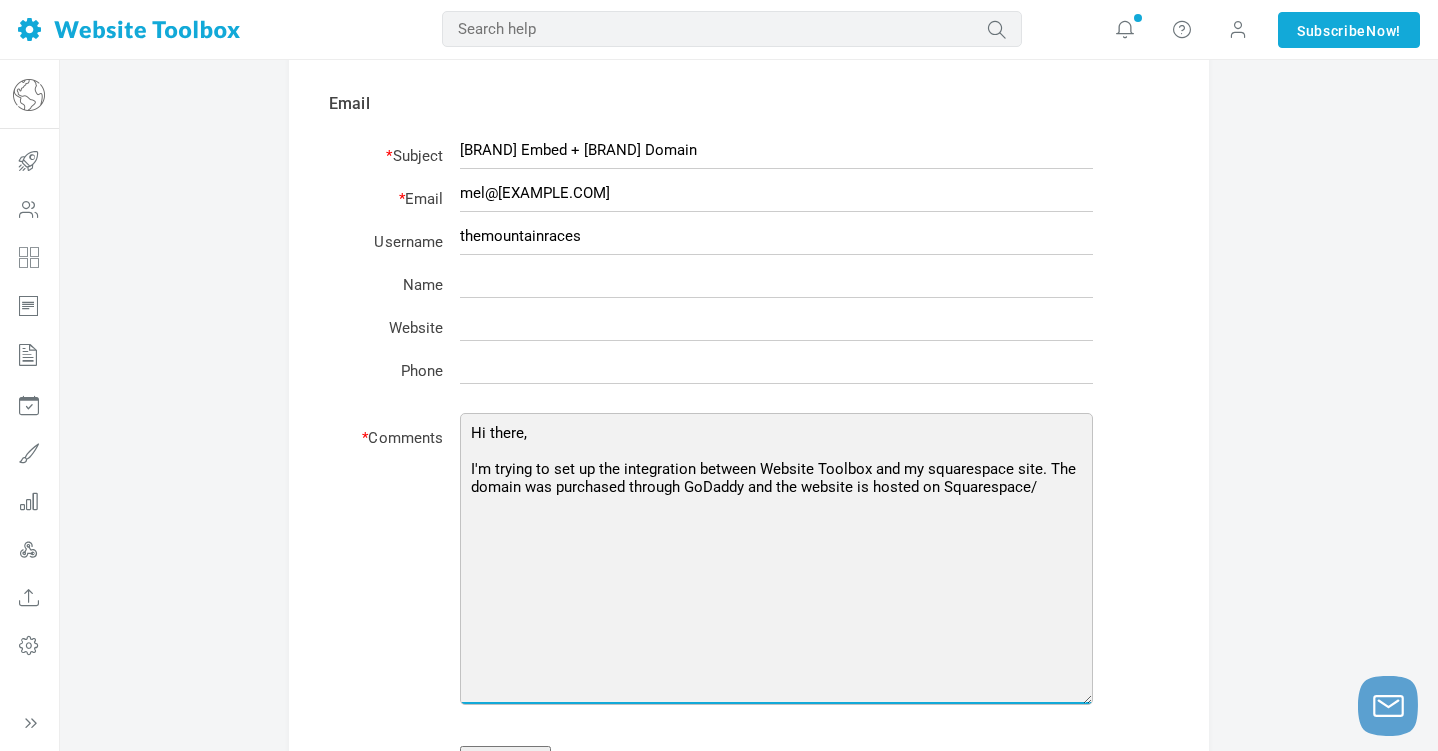 click on "Hi there,
I'm trying to set up the integration between Website Toolbox and my squarespace site. The domain was purchased through GoDaddy and the website is hosted on Squarespace/" at bounding box center [776, 559] 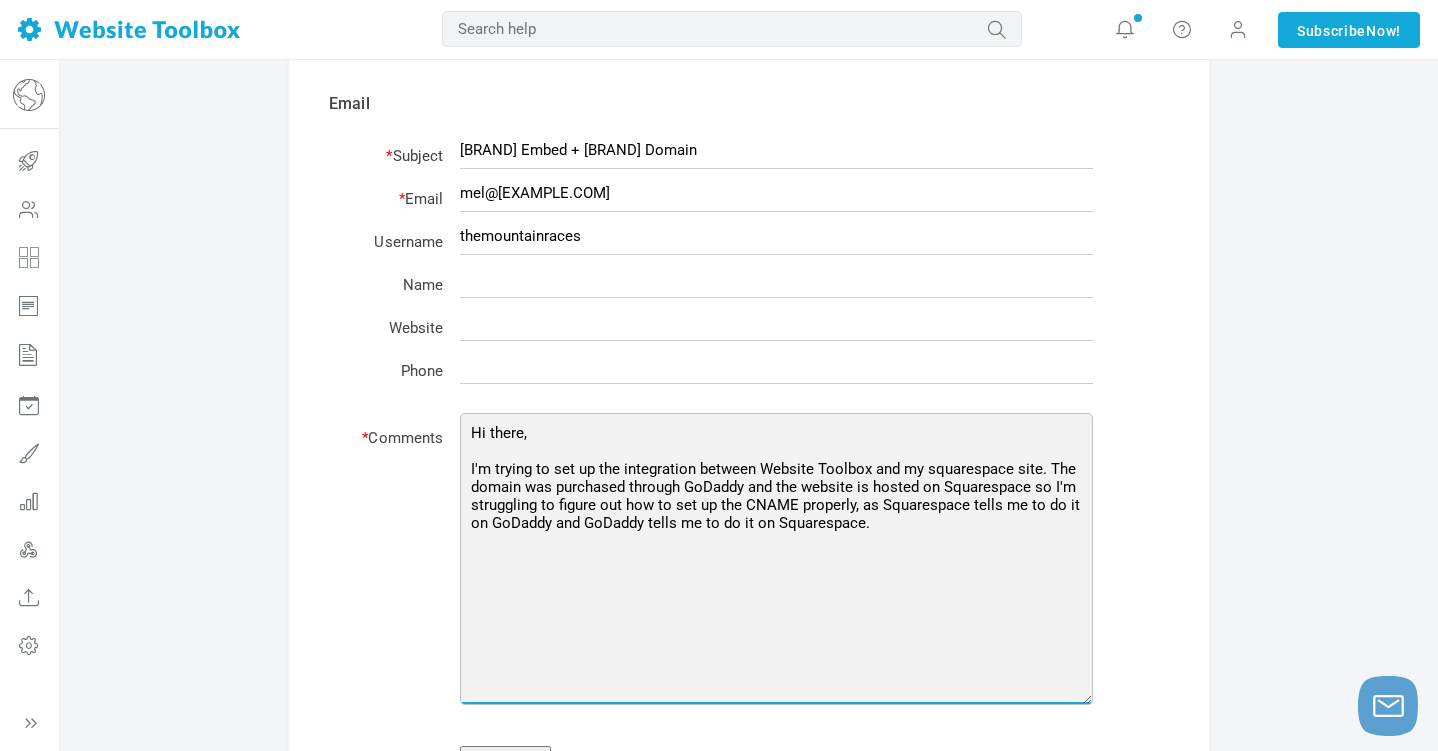 type on "Hi there,
I'm trying to set up the integration between Website Toolbox and my squarespace site. The domain was purchased through GoDaddy and the website is hosted on Squarespace so I'm struggling to figure out how to set up the CNAME properly, as Squarespace tells me to do it on GoDaddy and GoDaddy tells me to do it on Squarespace." 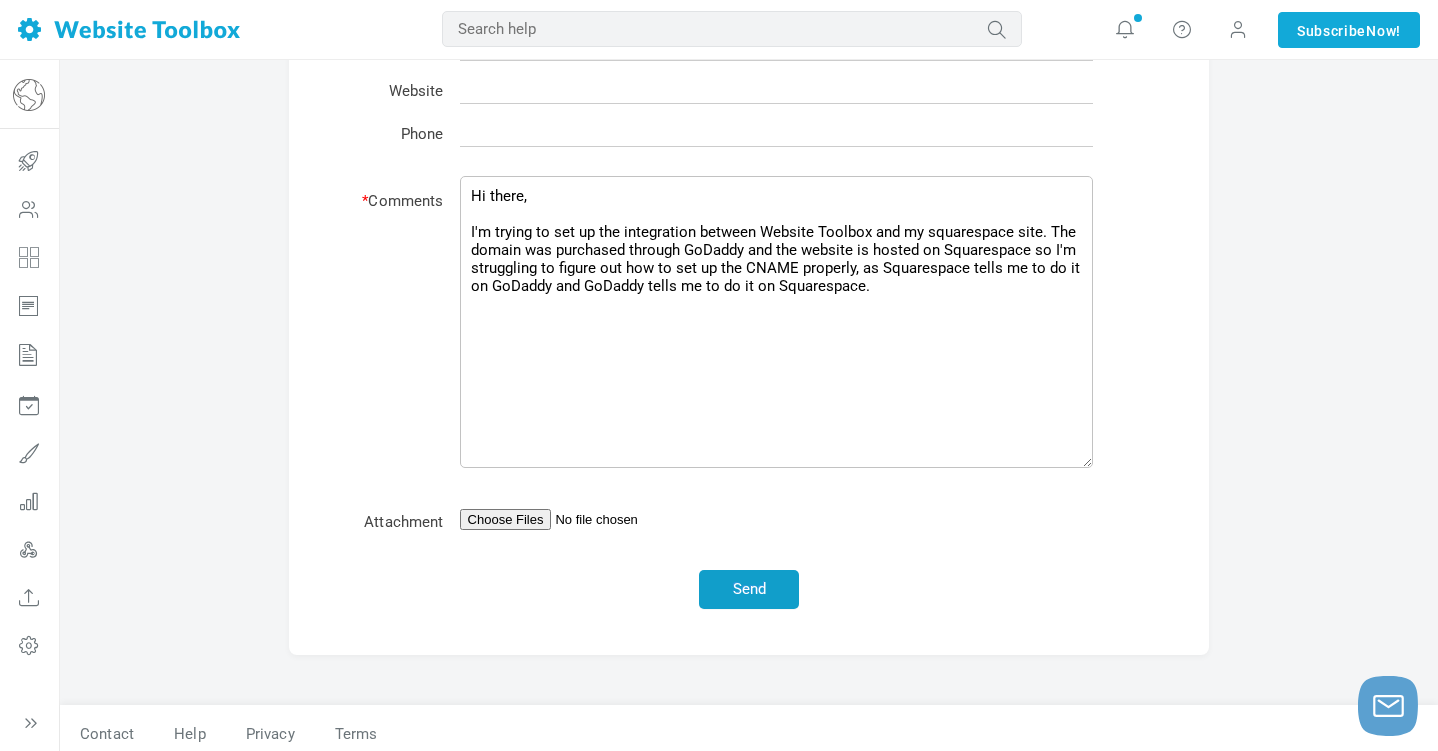 click on "Send" at bounding box center (749, 589) 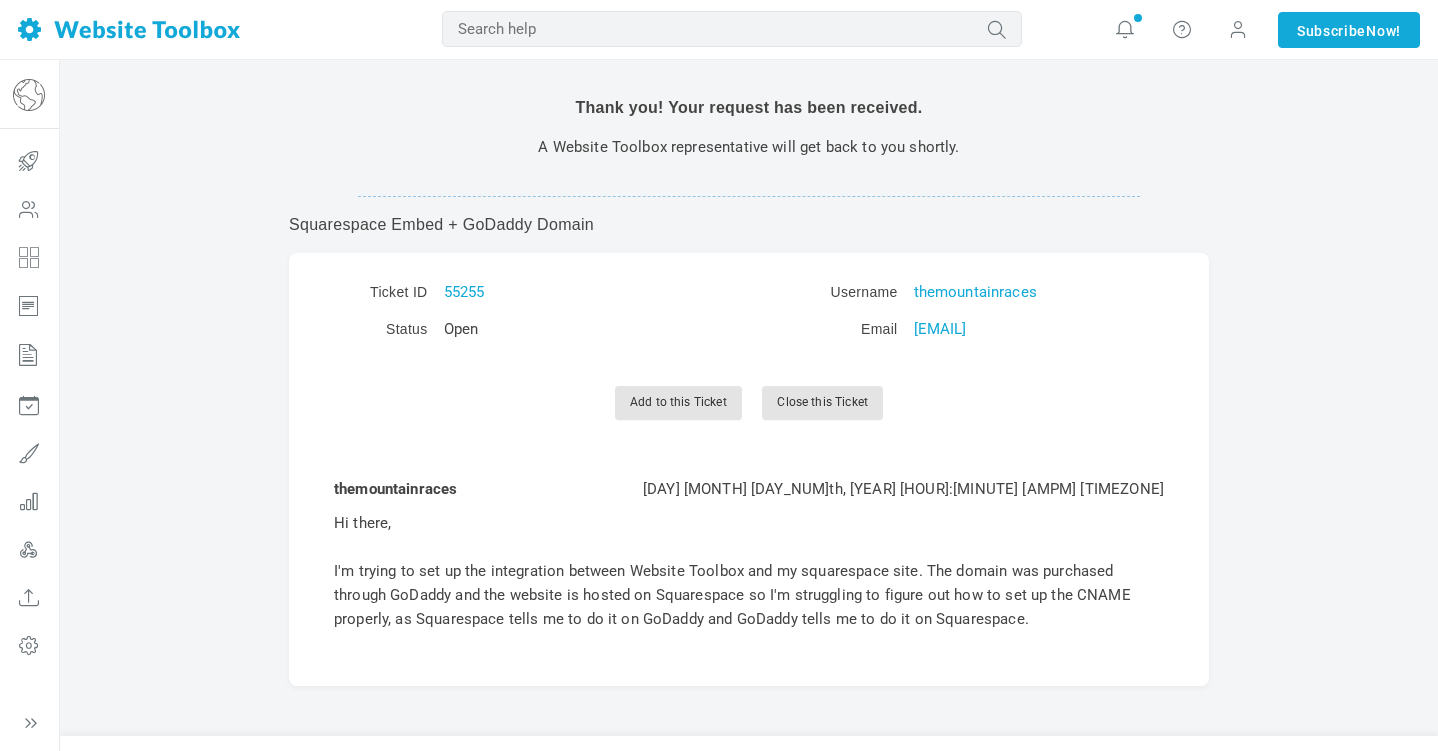 scroll, scrollTop: 0, scrollLeft: 0, axis: both 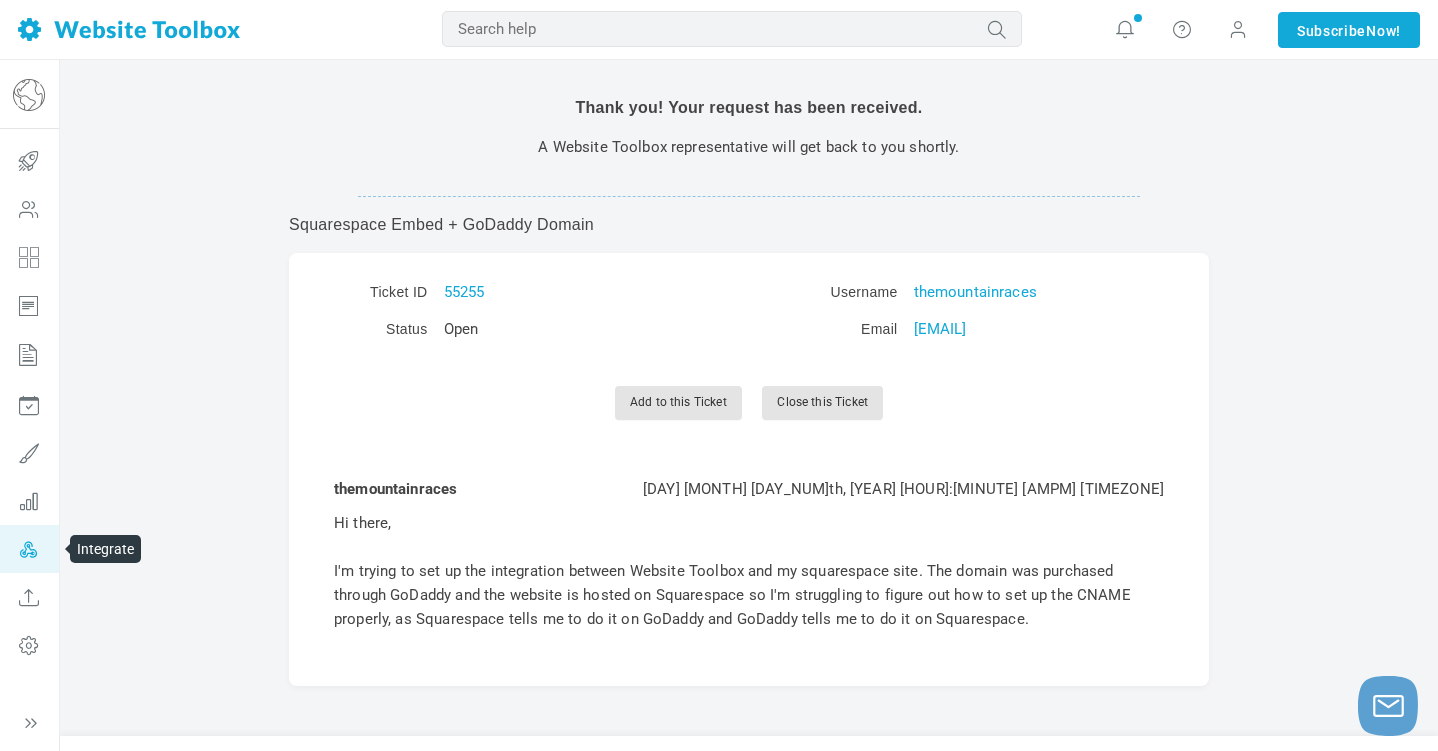 click at bounding box center (29, 549) 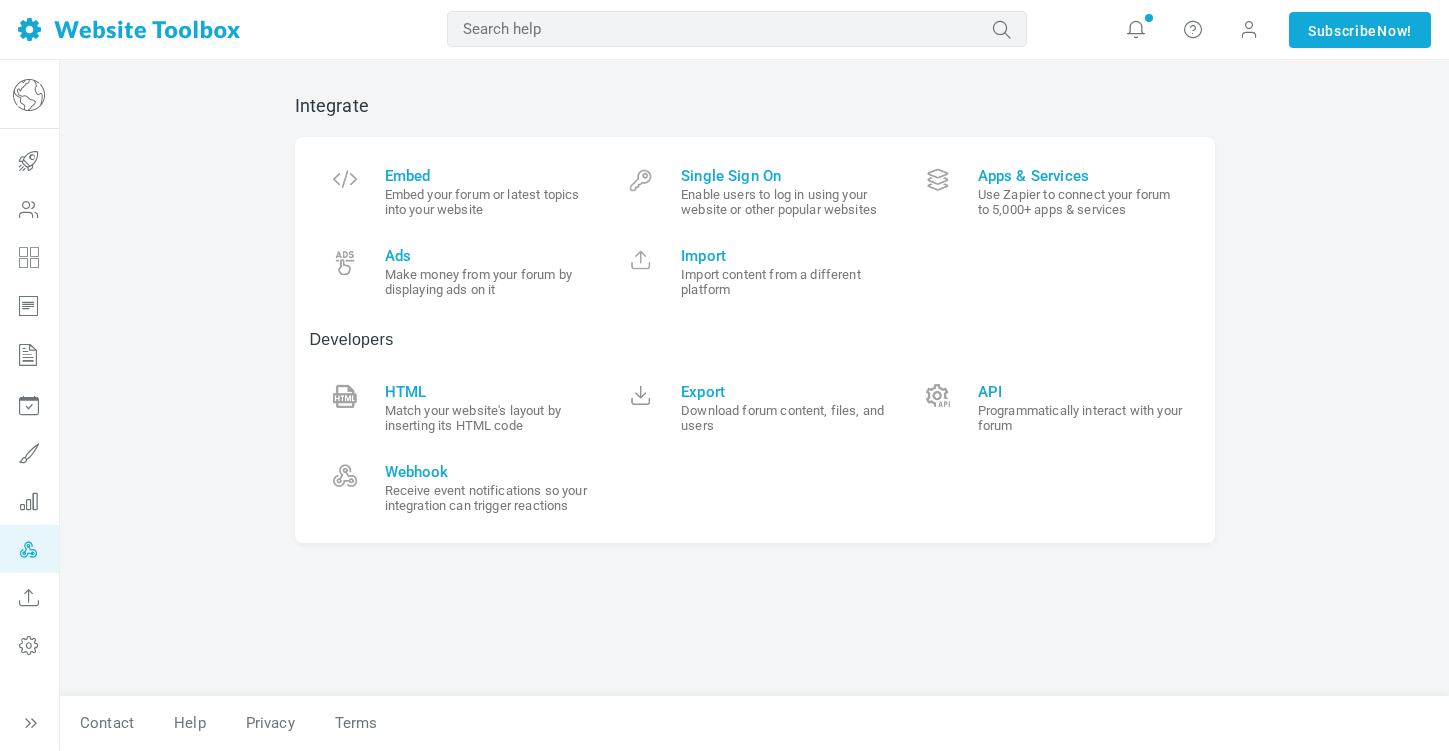 scroll, scrollTop: 0, scrollLeft: 0, axis: both 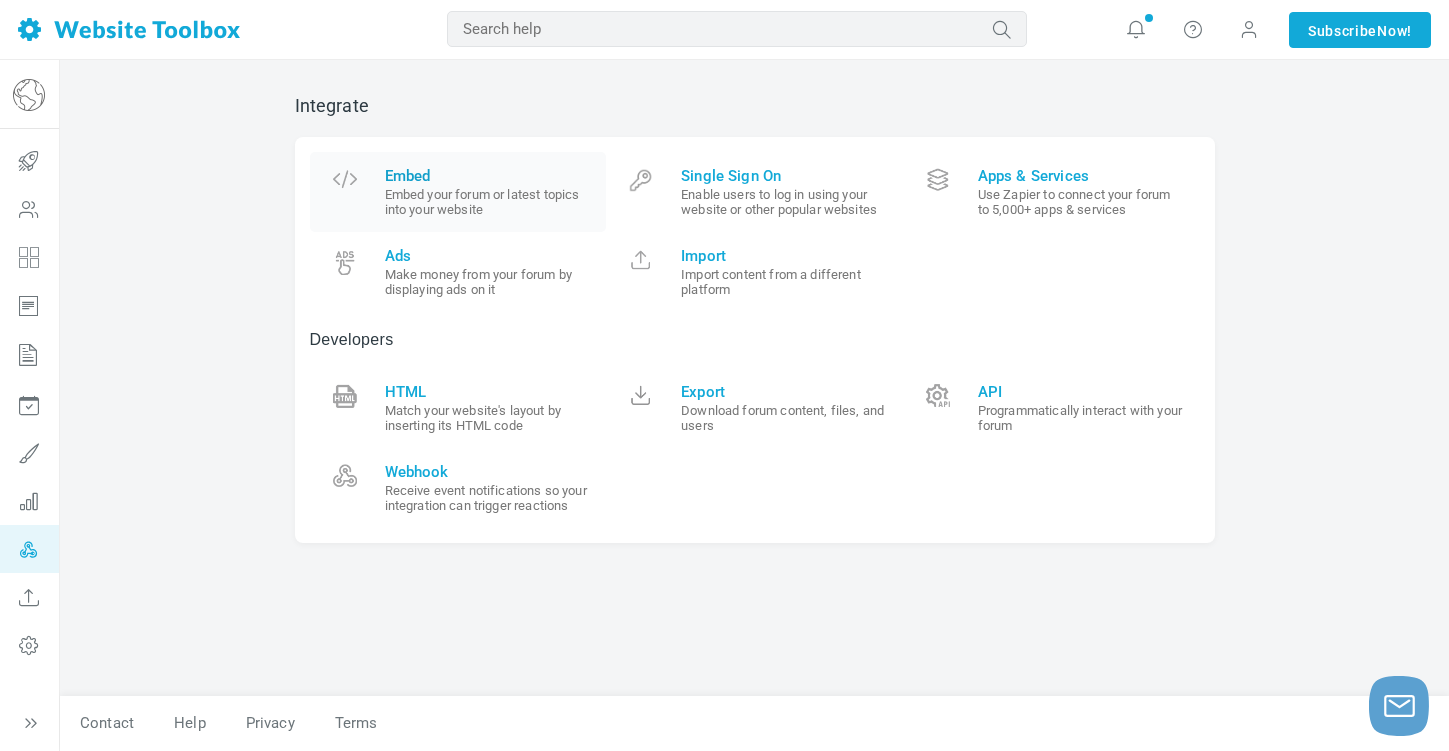 click on "Embed your  forum or latest topics into your website" at bounding box center [488, 202] 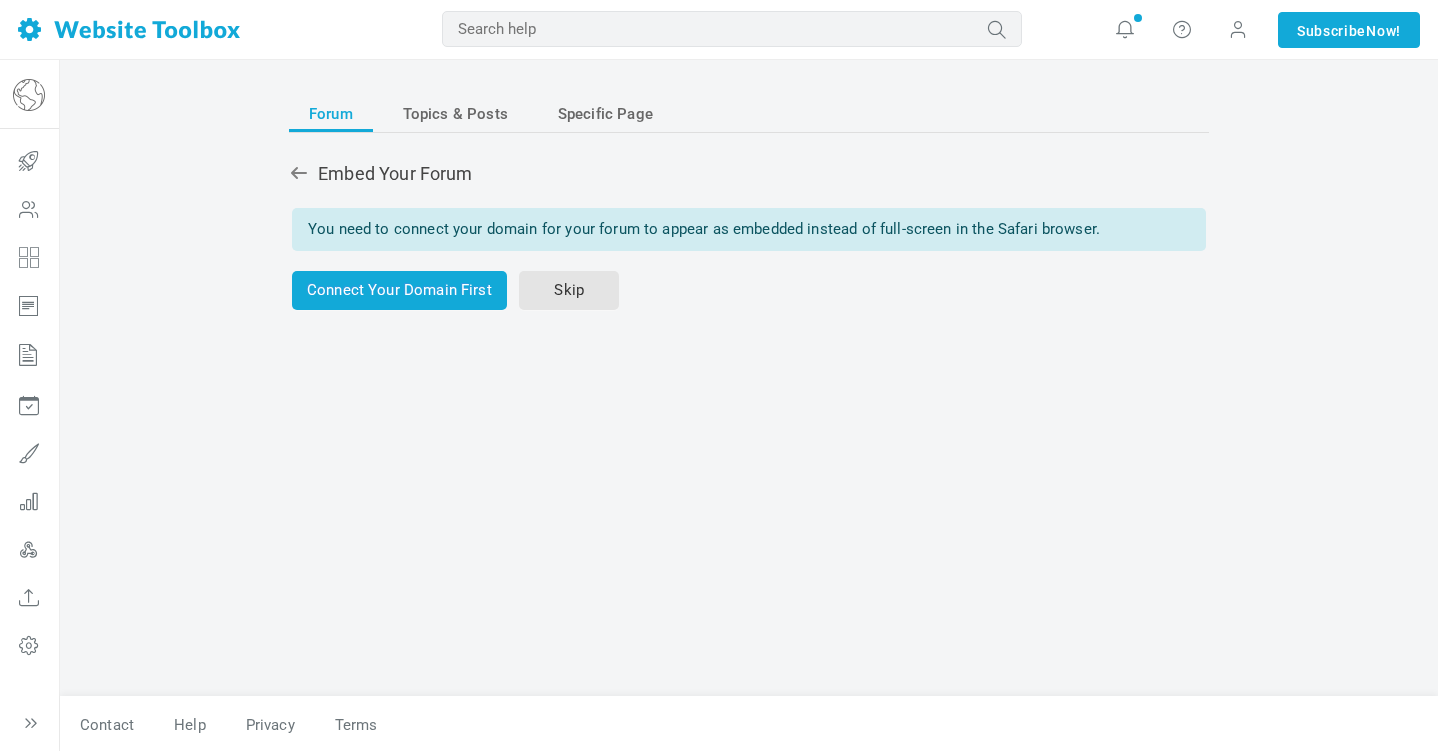 scroll, scrollTop: 0, scrollLeft: 0, axis: both 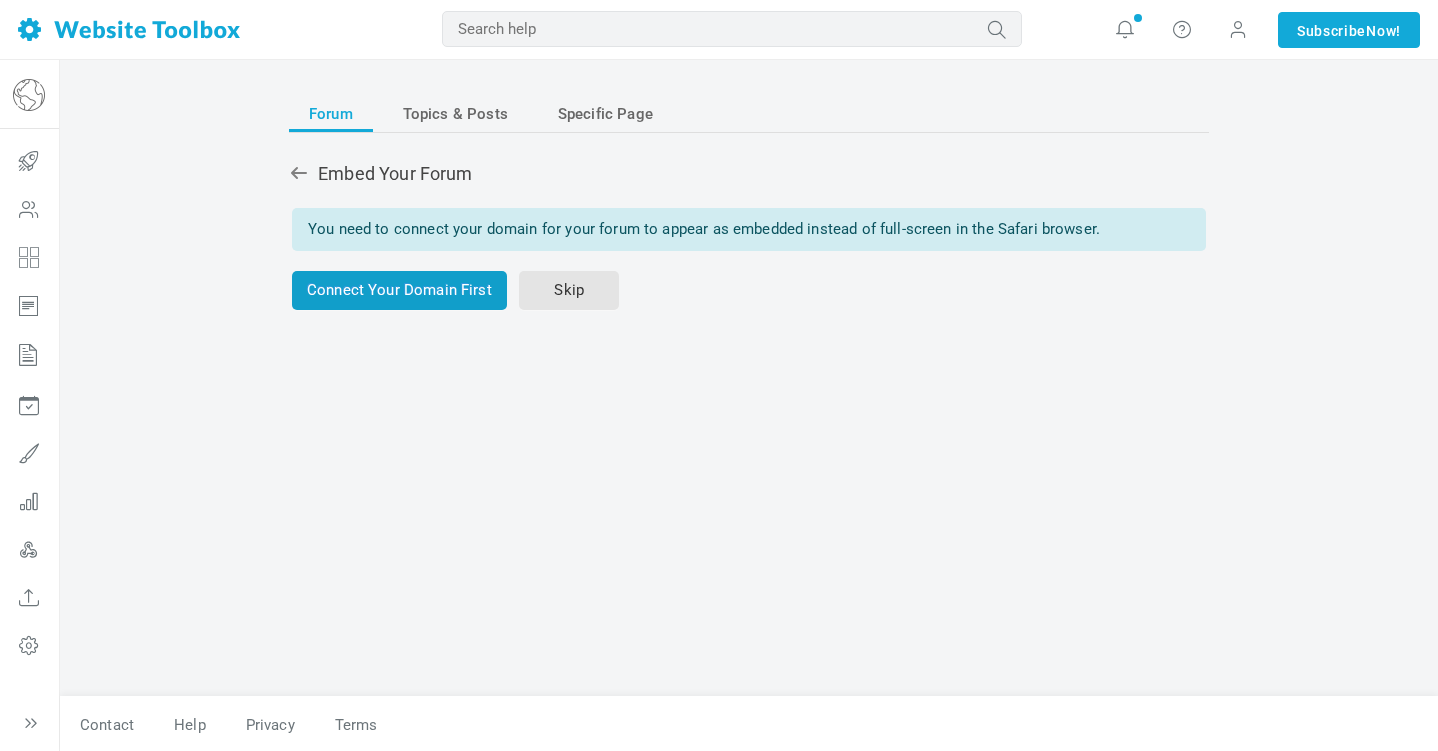 click on "Connect Your Domain First" at bounding box center [399, 290] 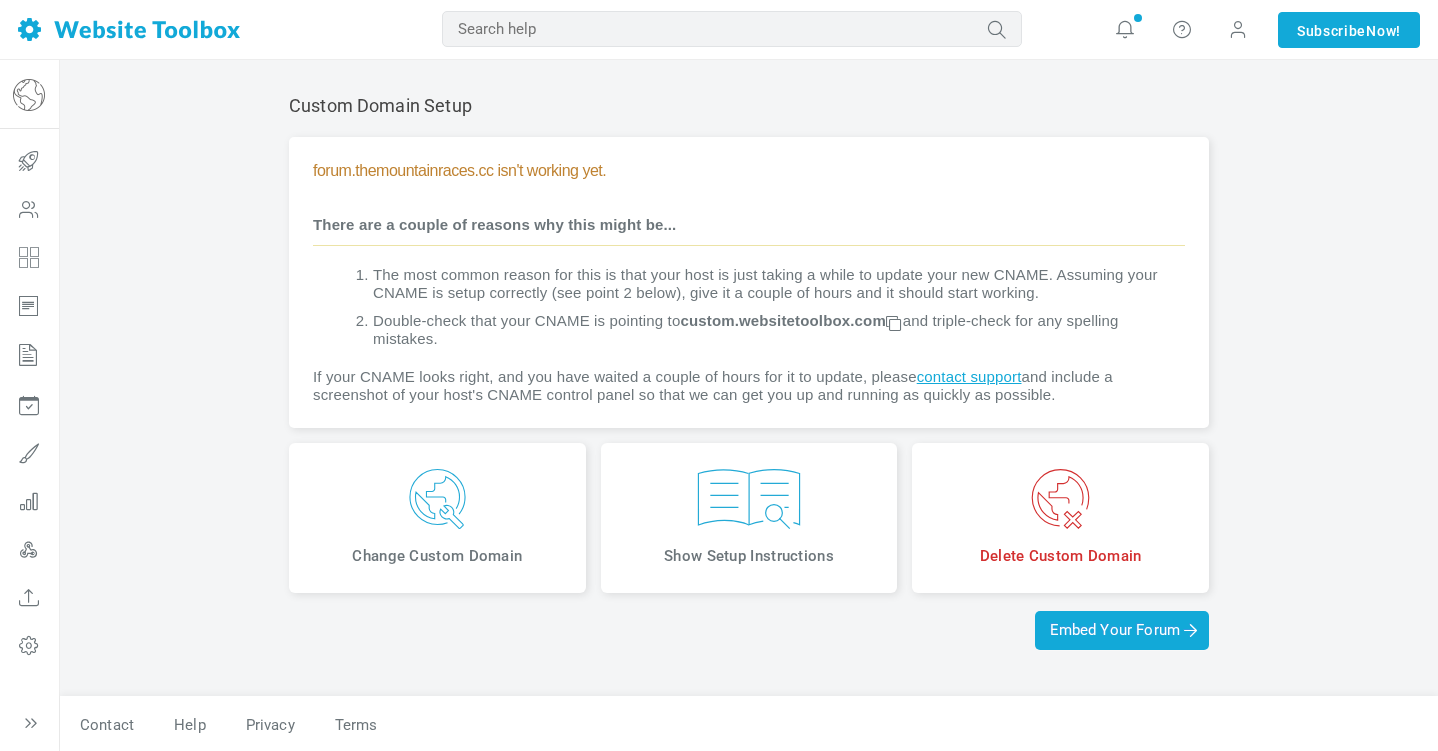 scroll, scrollTop: 0, scrollLeft: 0, axis: both 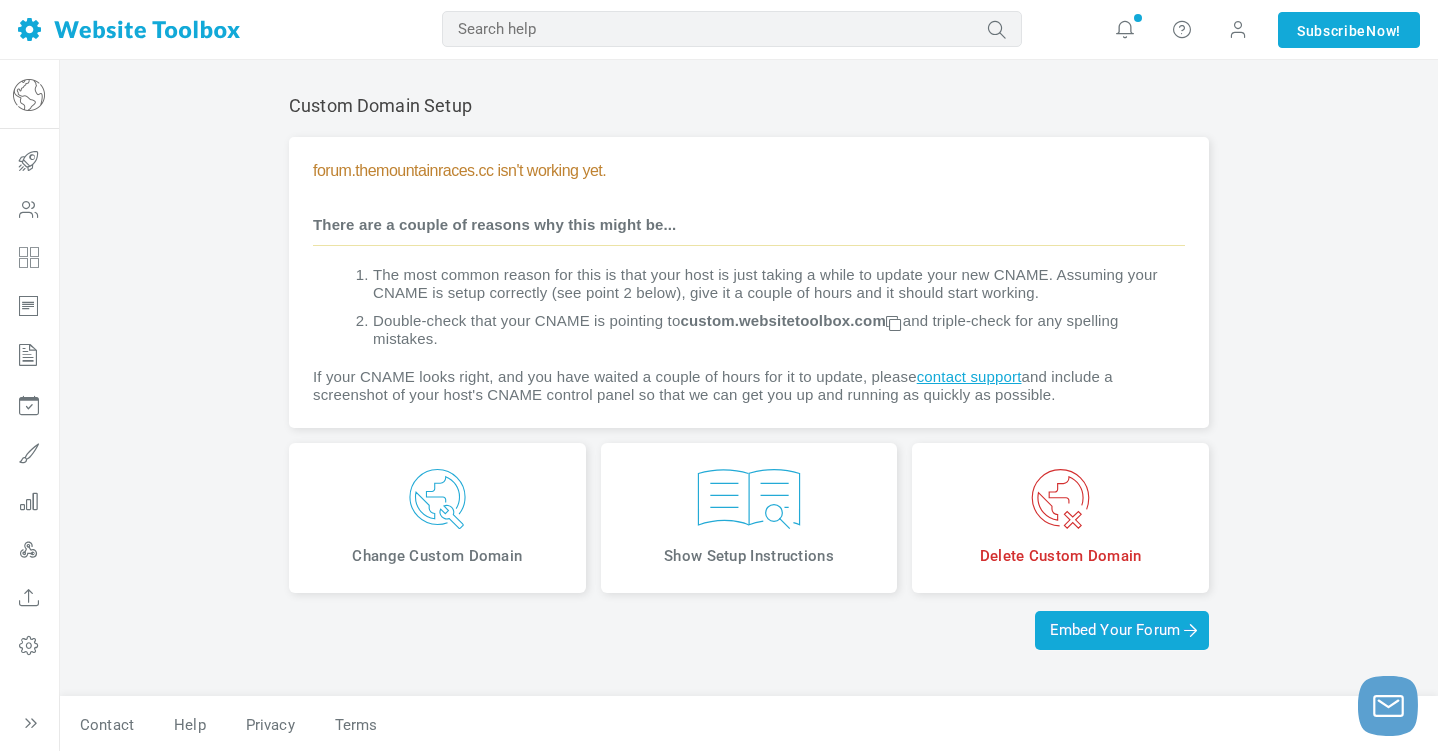 click on "Show Setup Instructions" at bounding box center (749, 518) 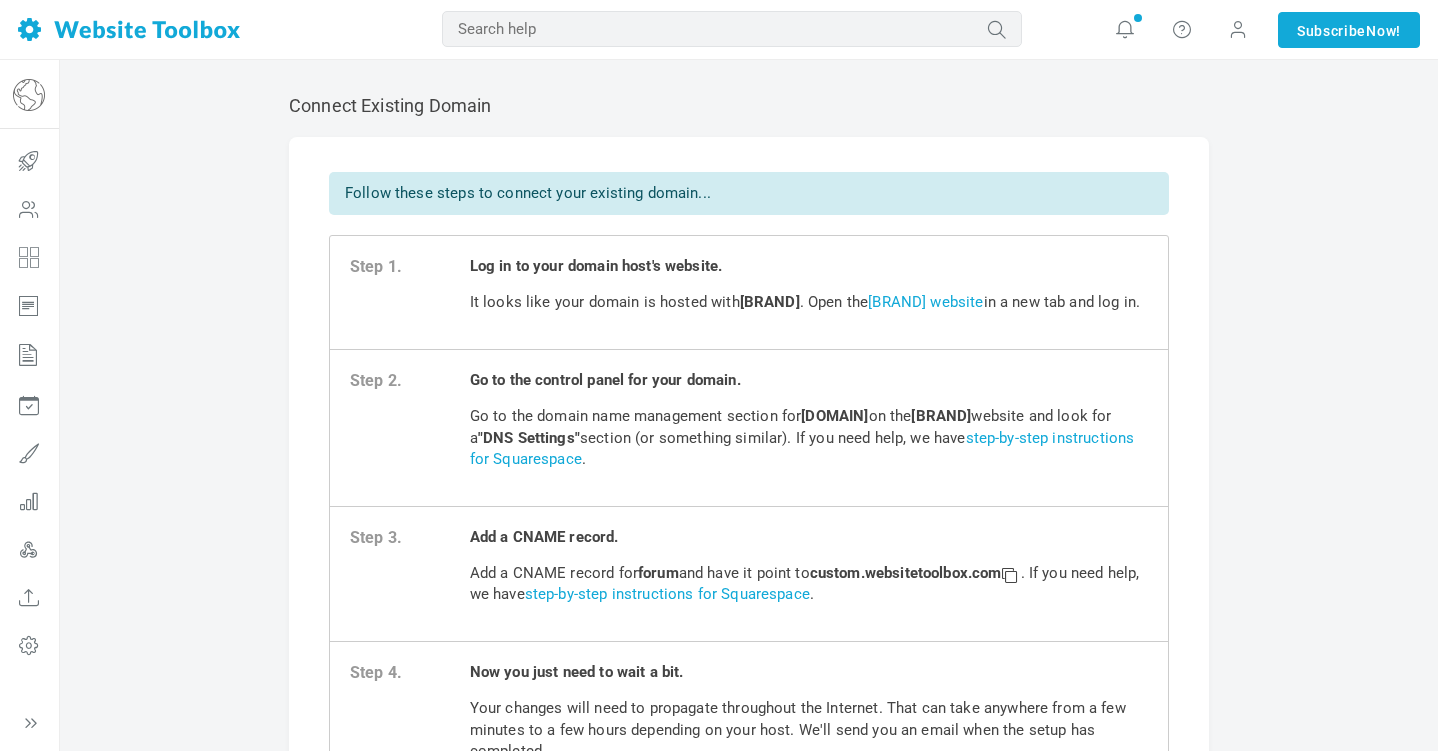 scroll, scrollTop: 0, scrollLeft: 0, axis: both 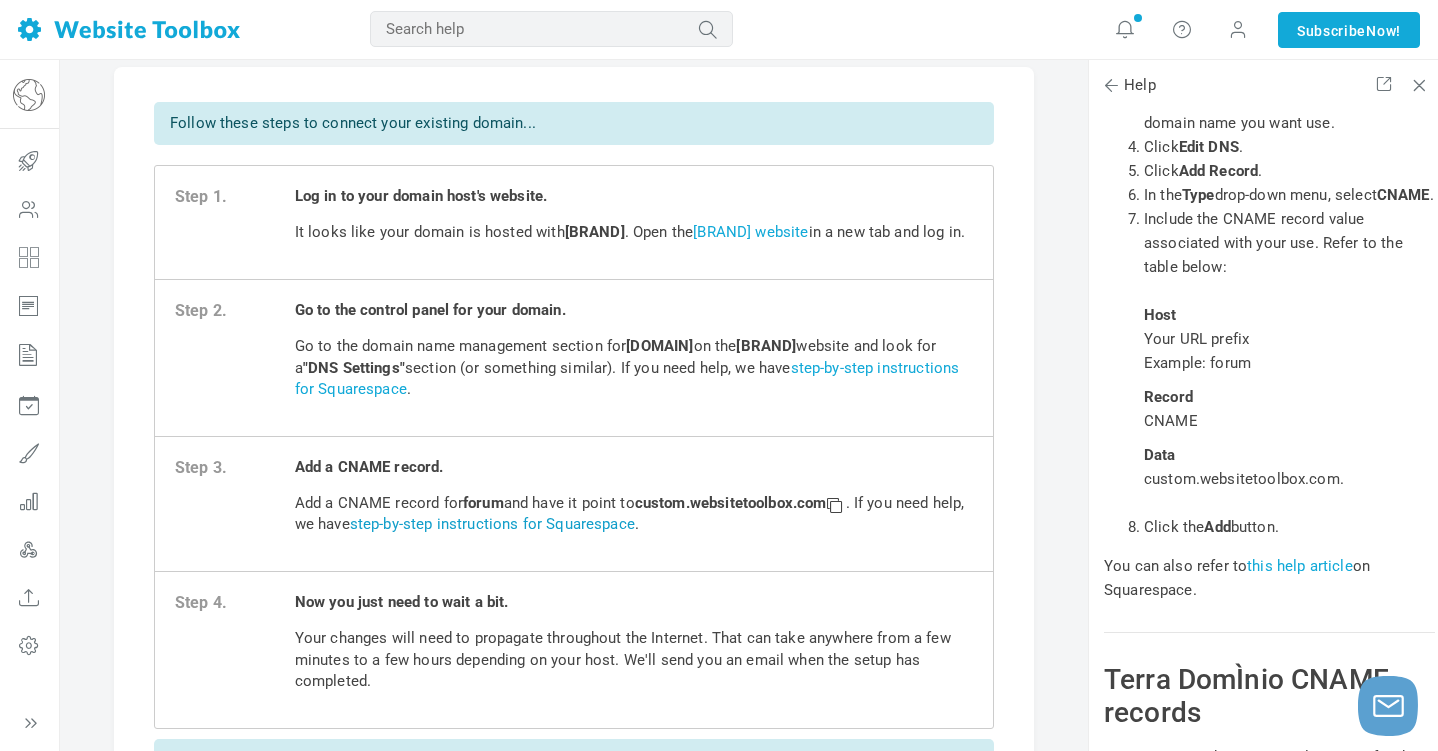 click on "step-by-step instructions for Squarespace" at bounding box center (492, 524) 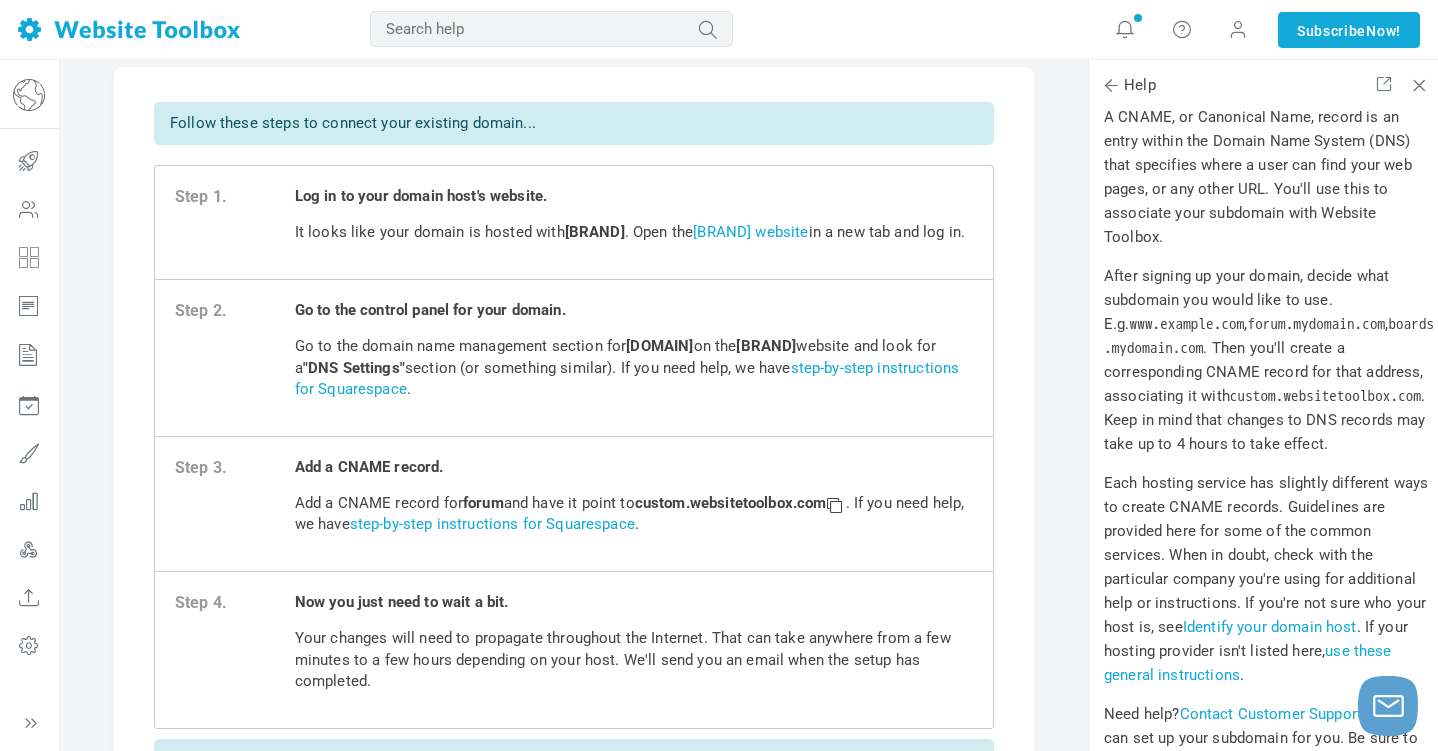 scroll, scrollTop: 0, scrollLeft: 0, axis: both 